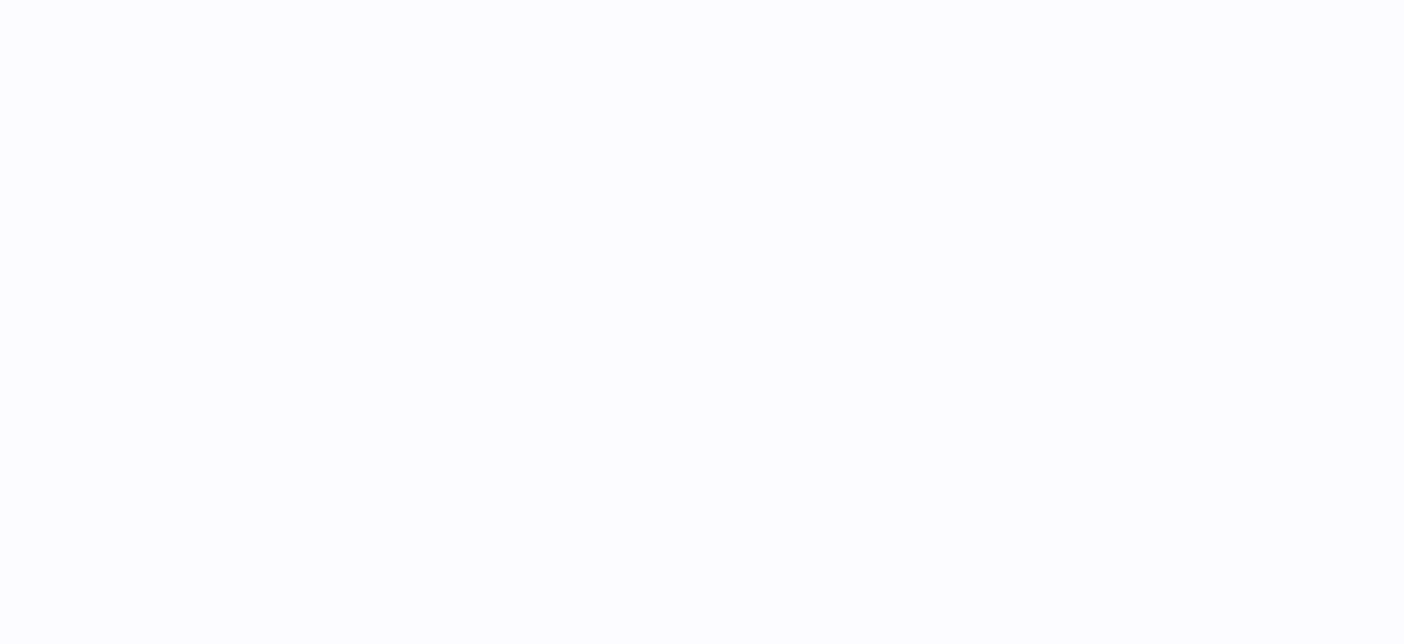 scroll, scrollTop: 0, scrollLeft: 0, axis: both 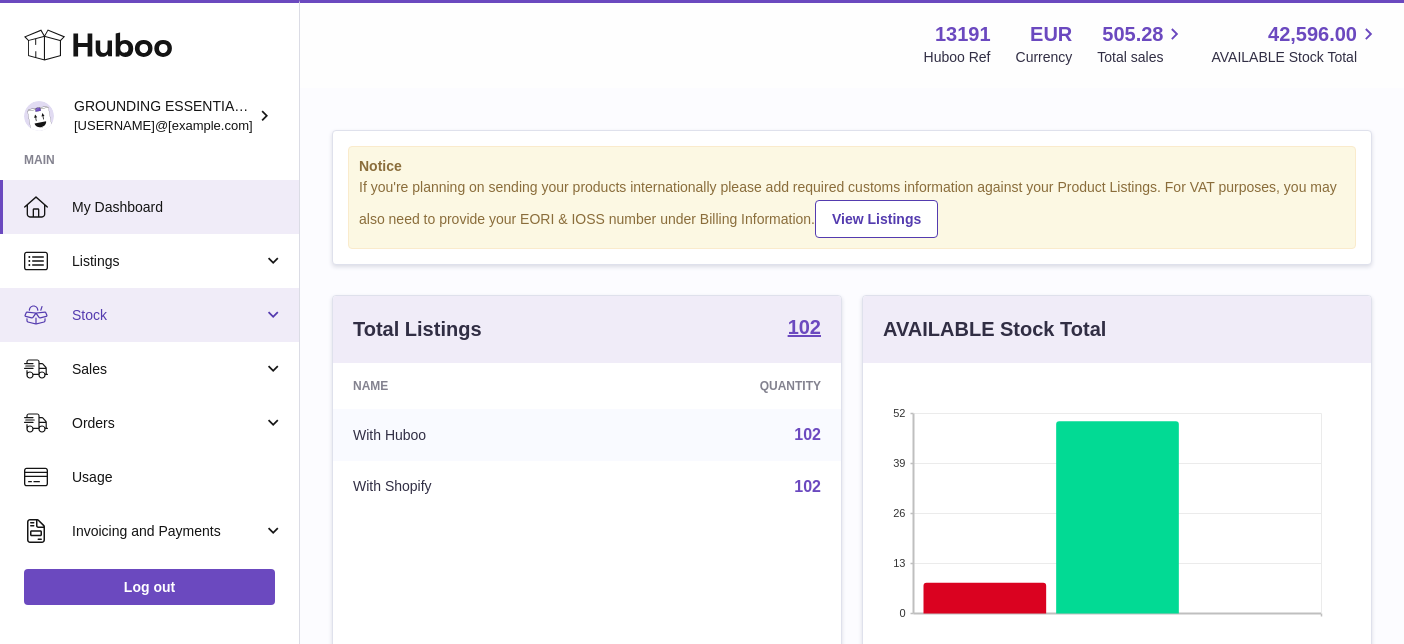 click on "Stock" at bounding box center (167, 315) 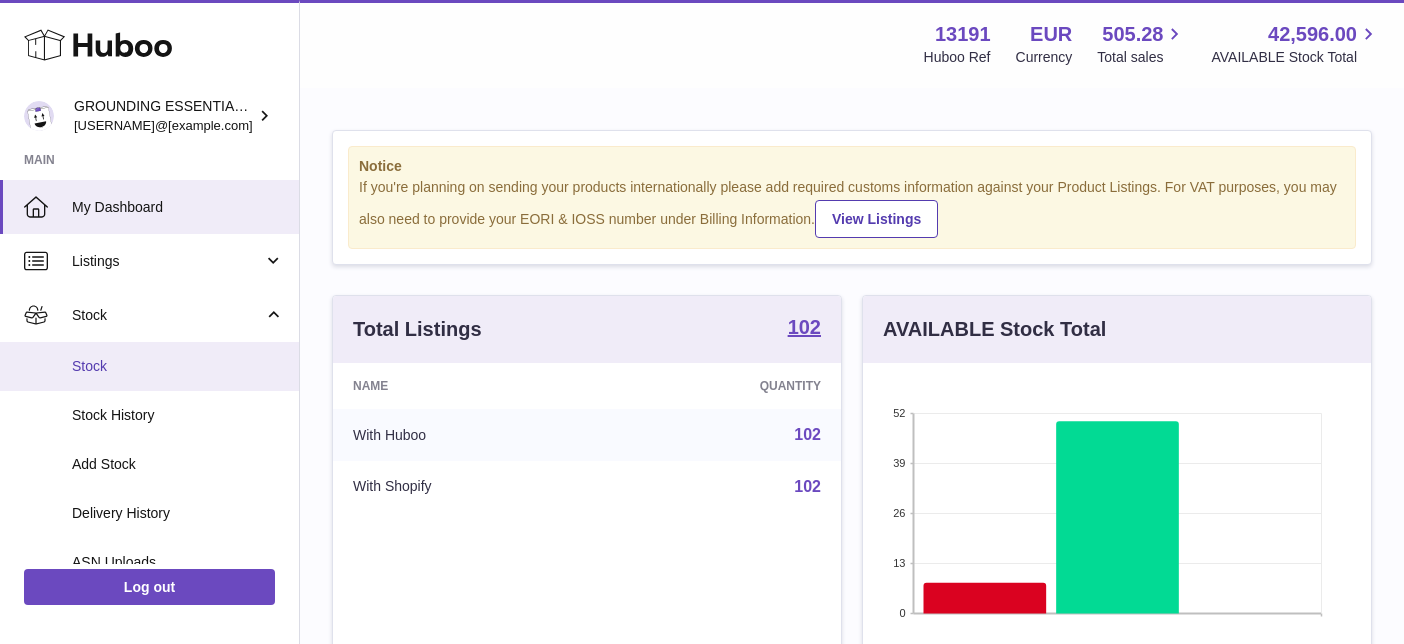 click on "Stock" at bounding box center [178, 366] 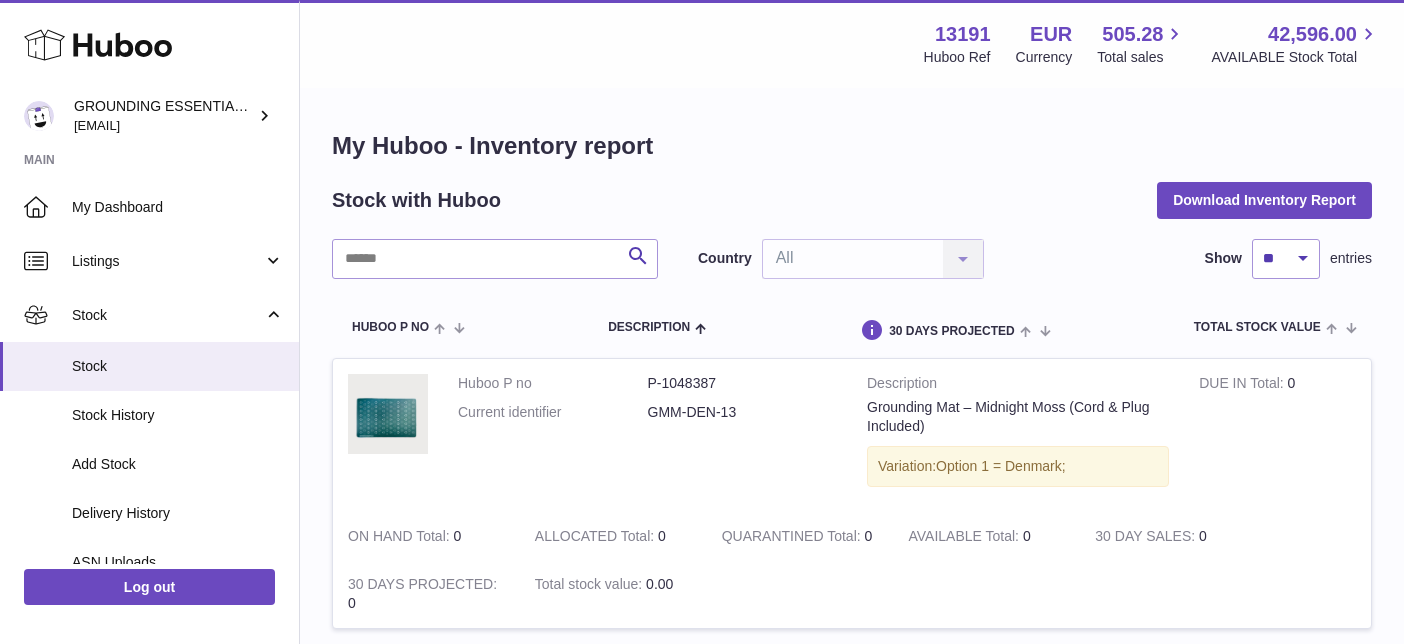 scroll, scrollTop: 0, scrollLeft: 0, axis: both 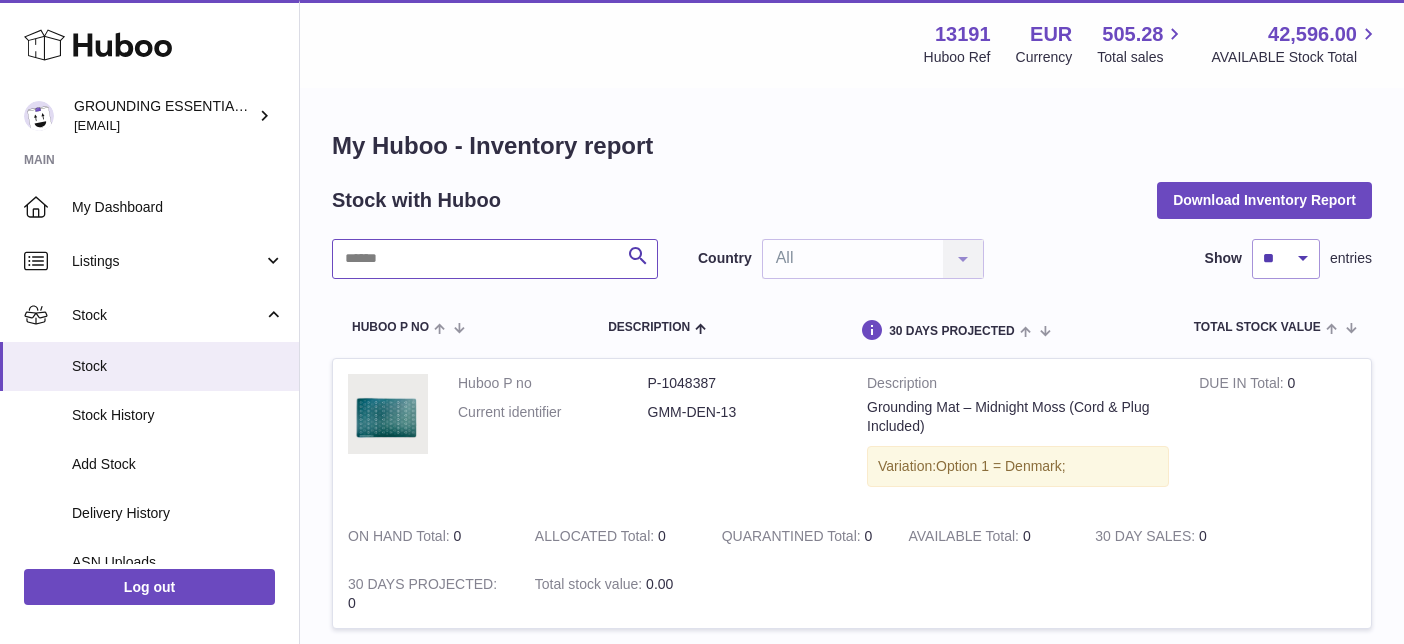 click at bounding box center (495, 259) 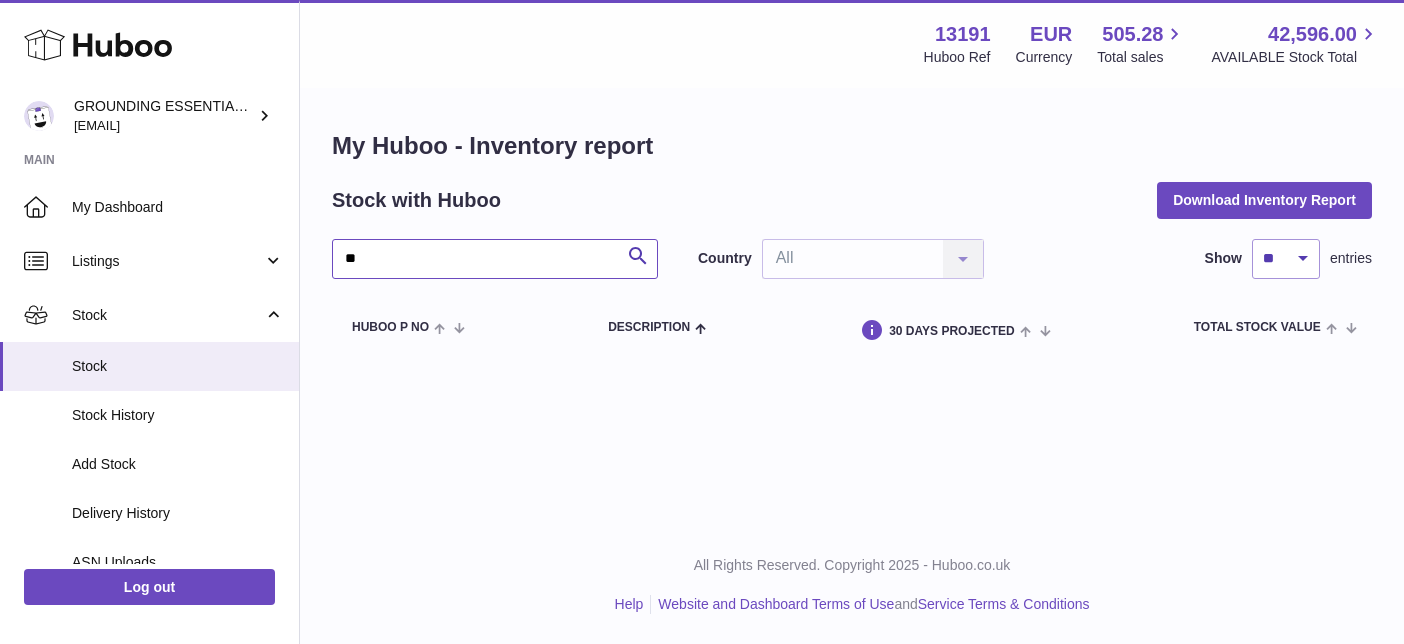 type on "*" 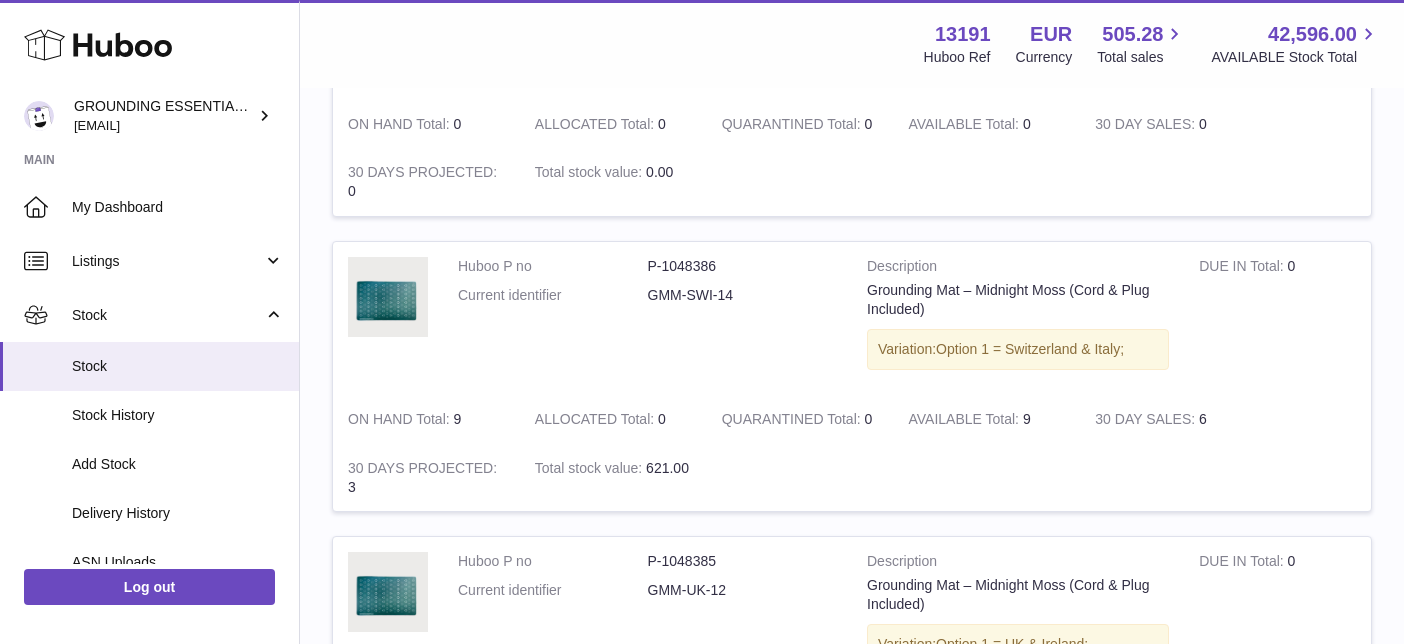 scroll, scrollTop: 0, scrollLeft: 0, axis: both 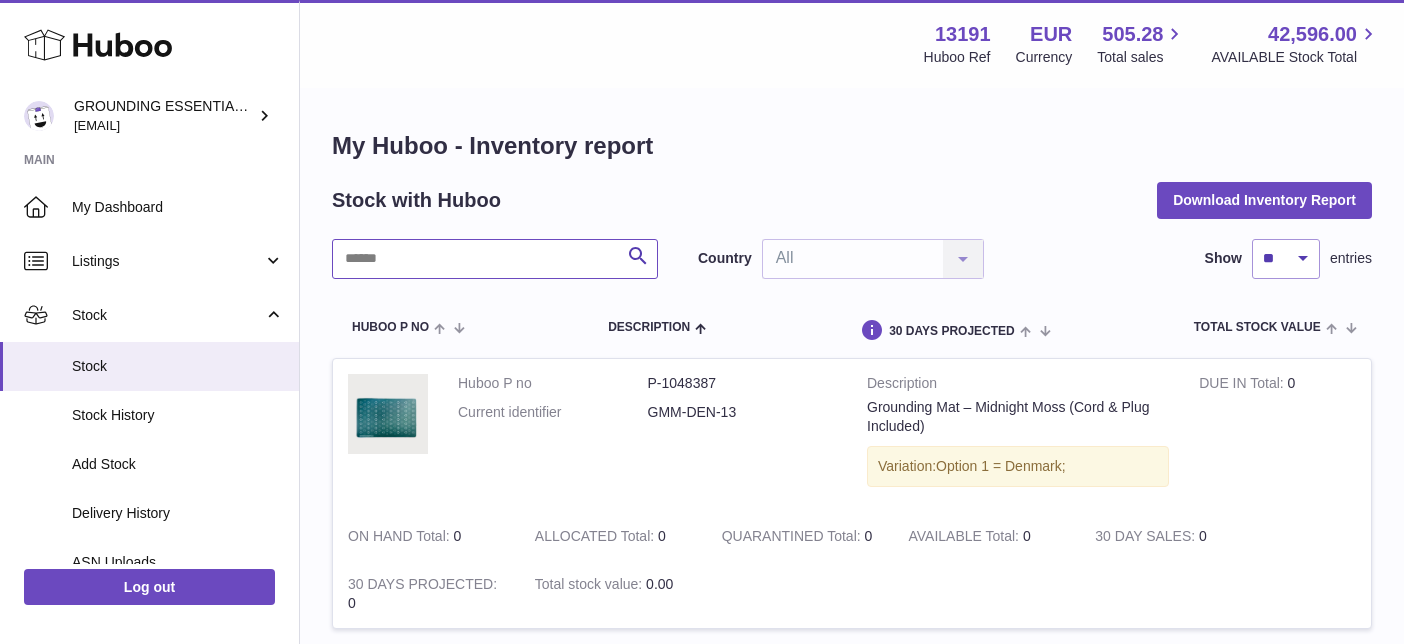 click at bounding box center (495, 259) 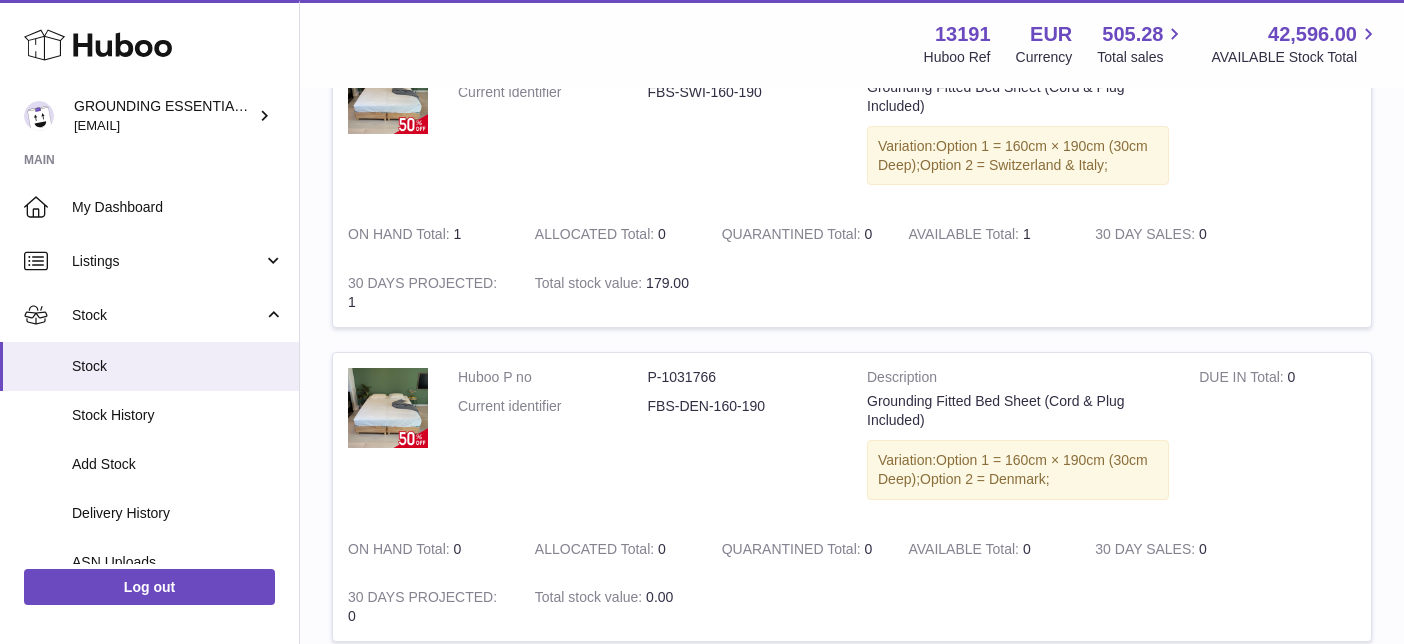 scroll, scrollTop: 0, scrollLeft: 0, axis: both 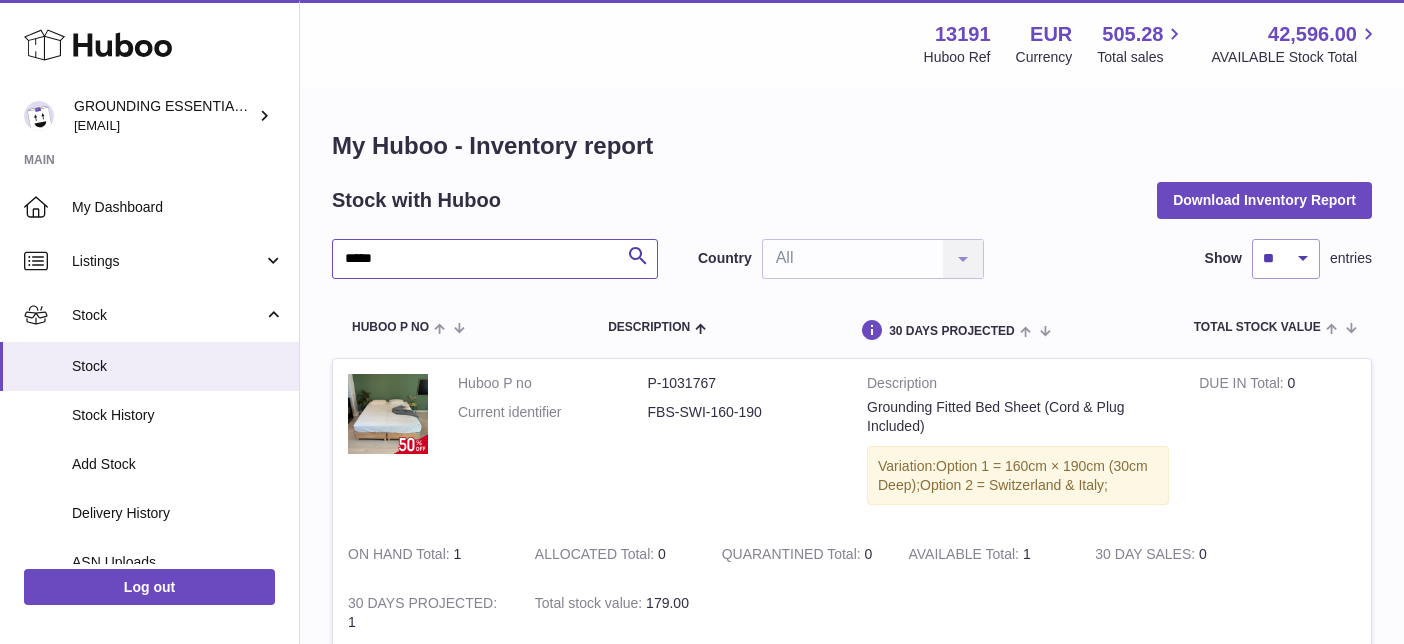 type on "*****" 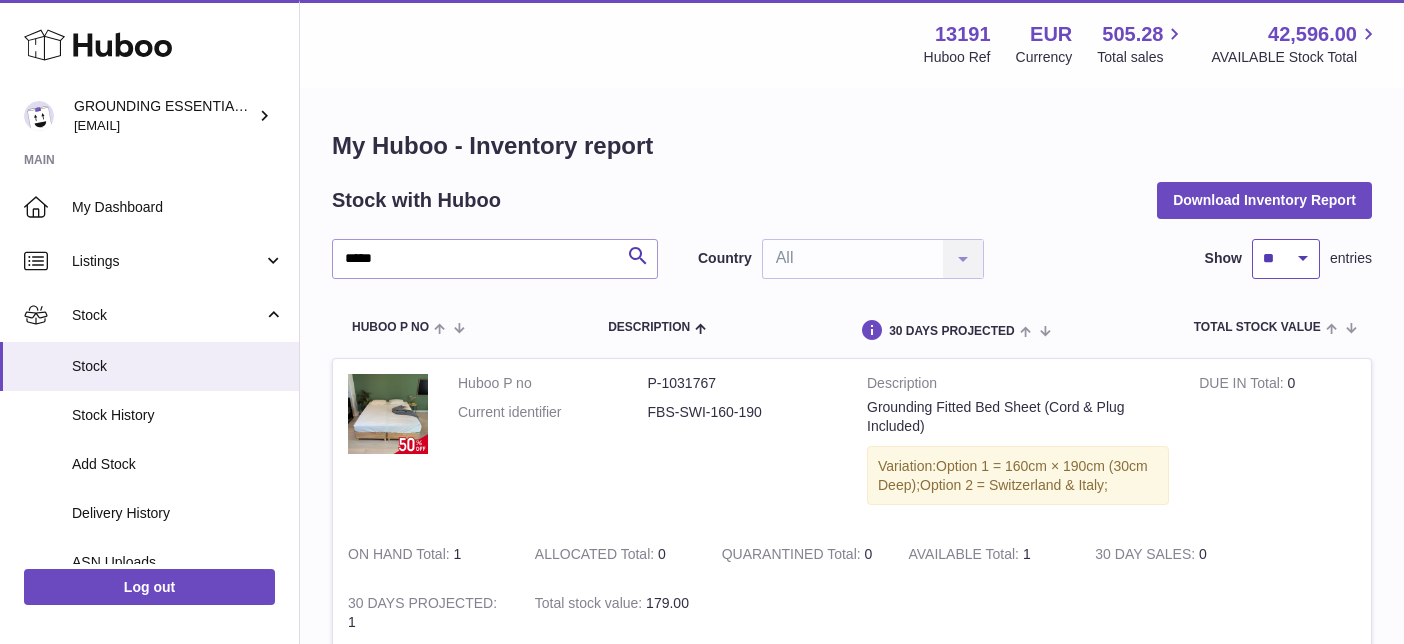 click on "** ** ** ***" at bounding box center [1286, 259] 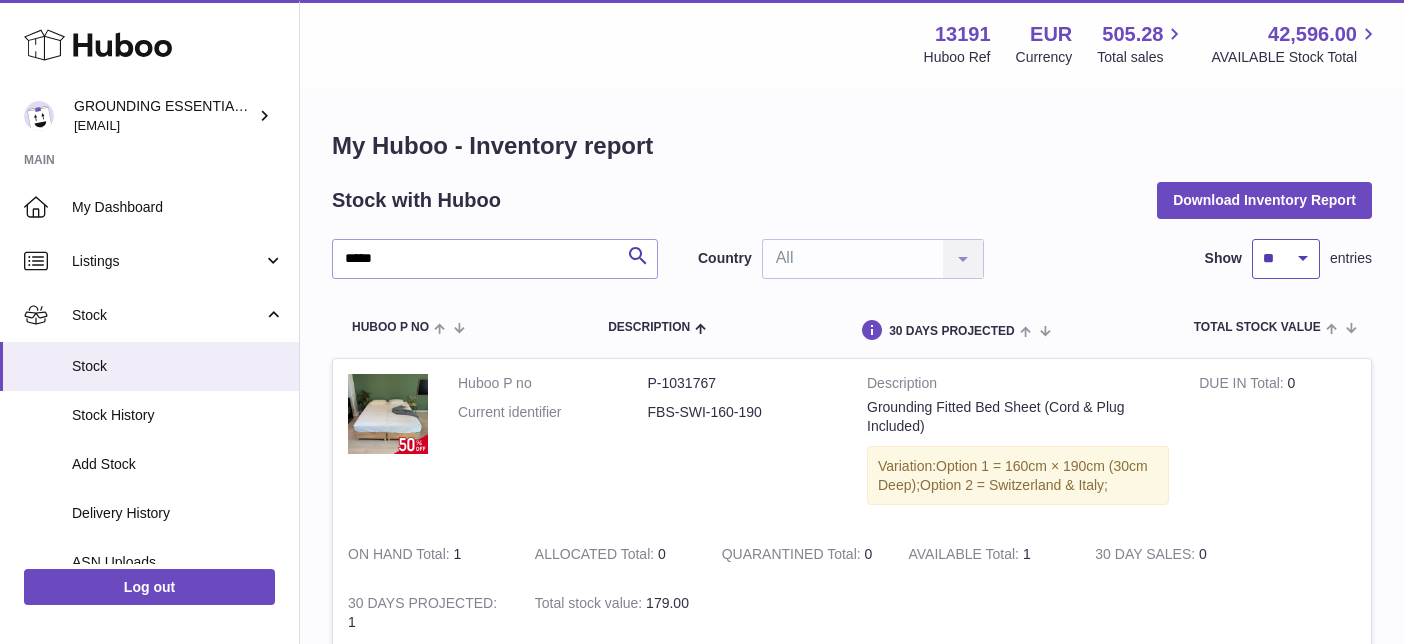 select on "***" 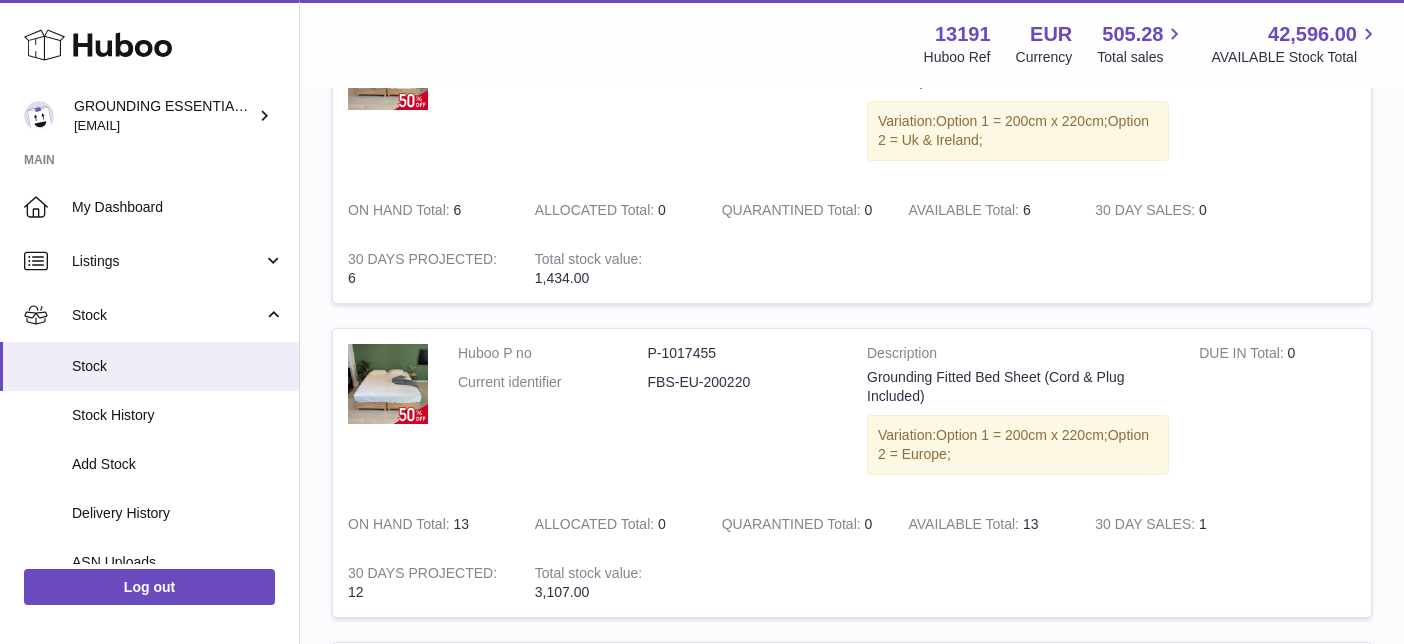 scroll, scrollTop: 4436, scrollLeft: 0, axis: vertical 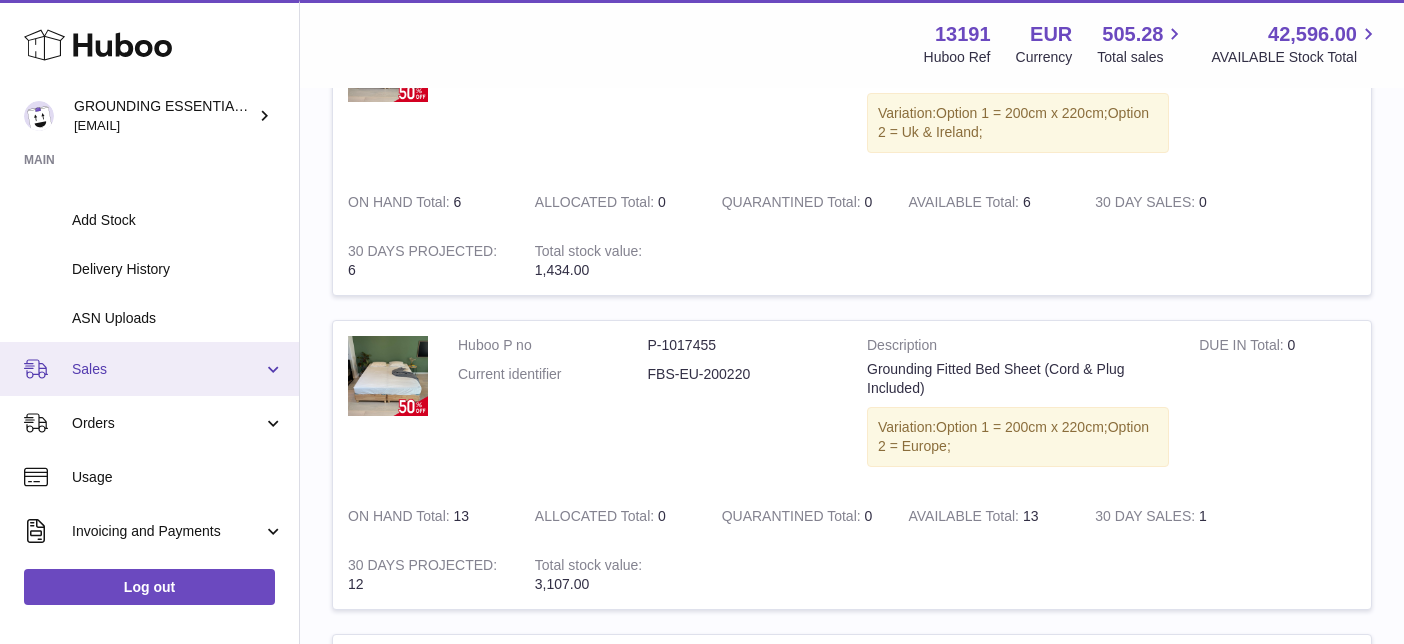 click on "Sales" at bounding box center [167, 369] 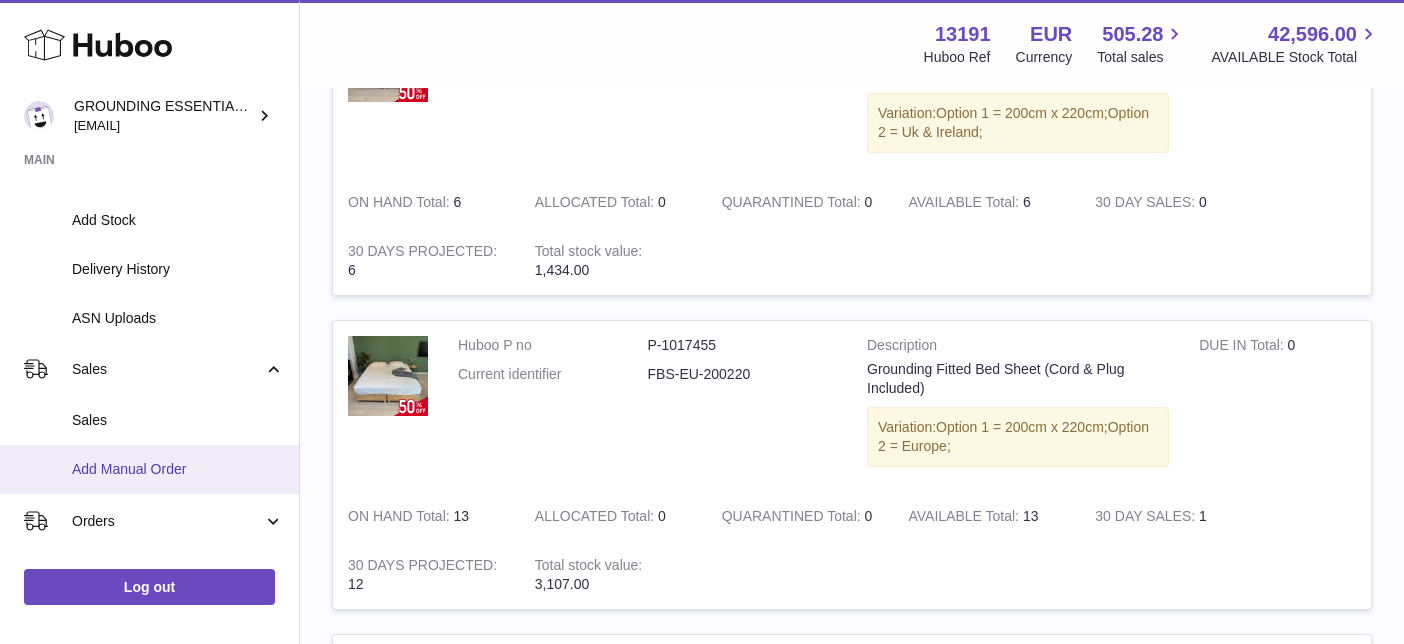 click on "Add Manual Order" at bounding box center [178, 469] 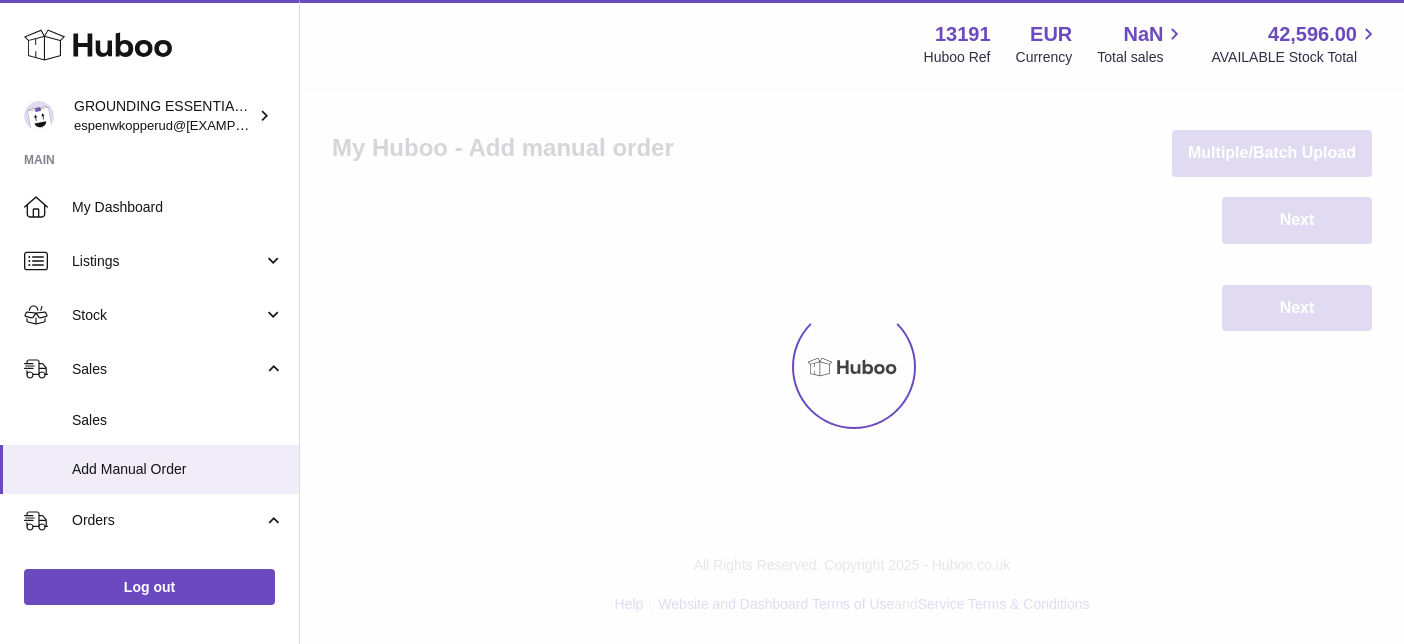 scroll, scrollTop: 0, scrollLeft: 0, axis: both 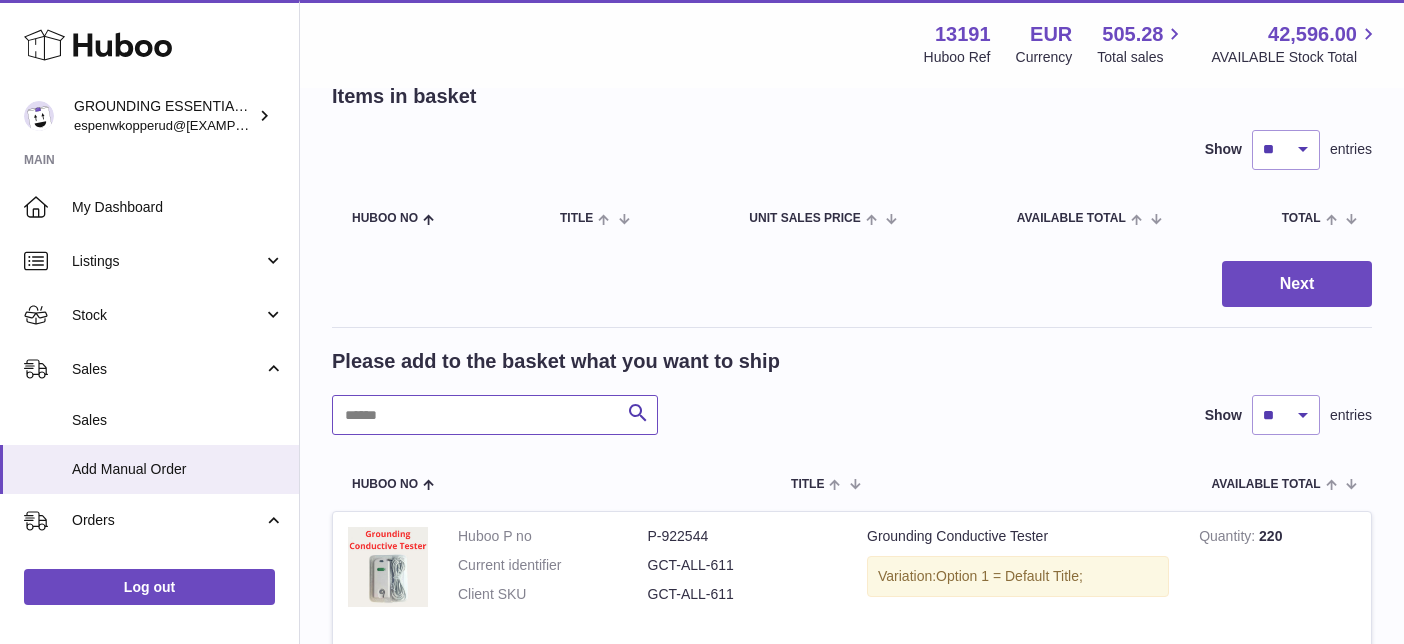 click at bounding box center (495, 415) 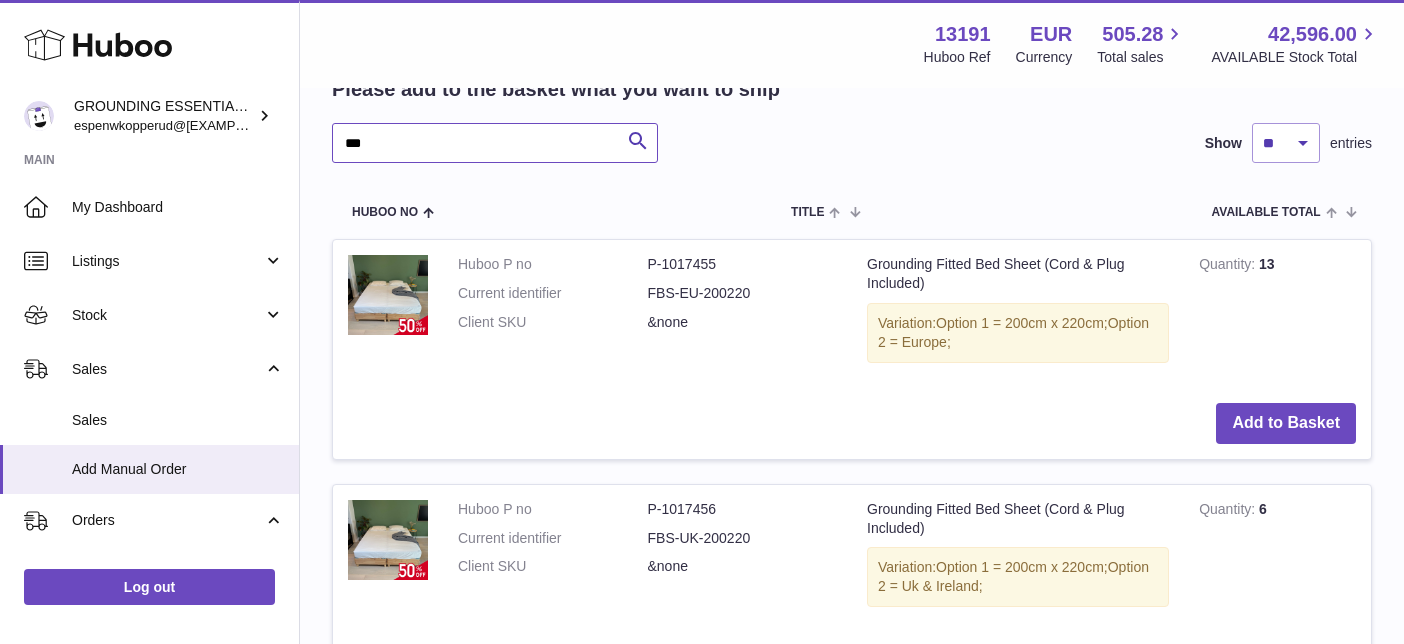 scroll, scrollTop: 394, scrollLeft: 0, axis: vertical 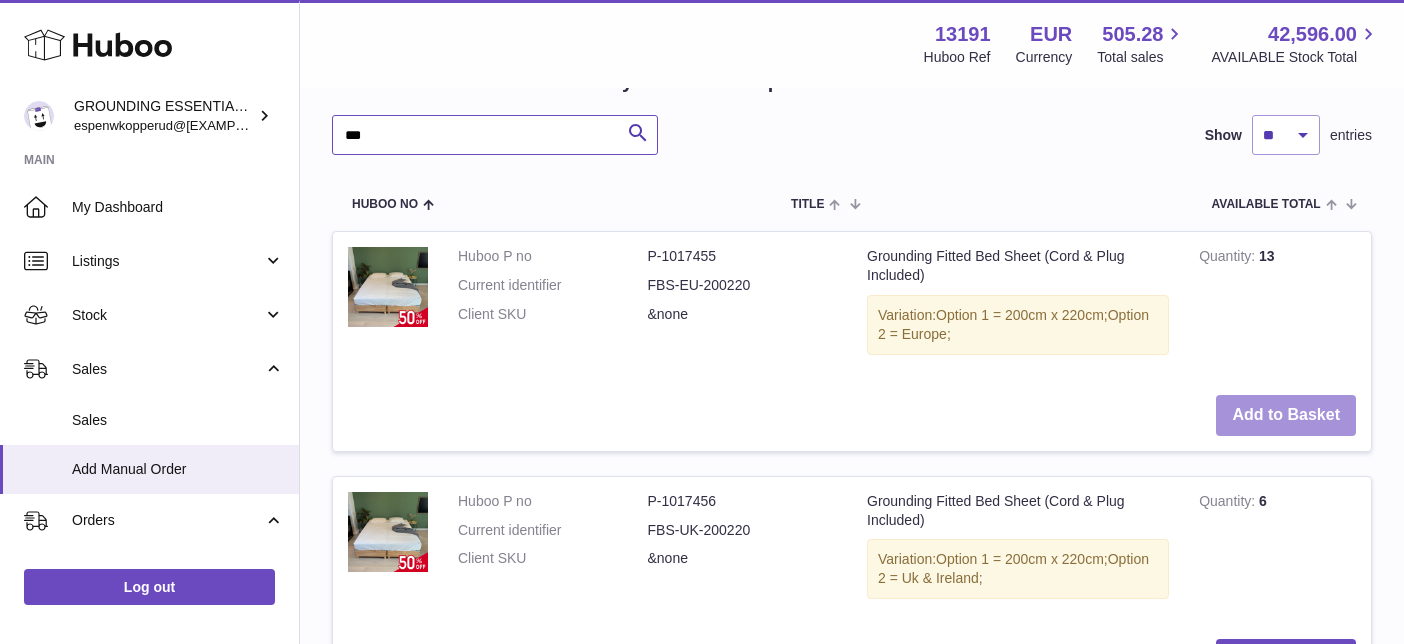 type on "***" 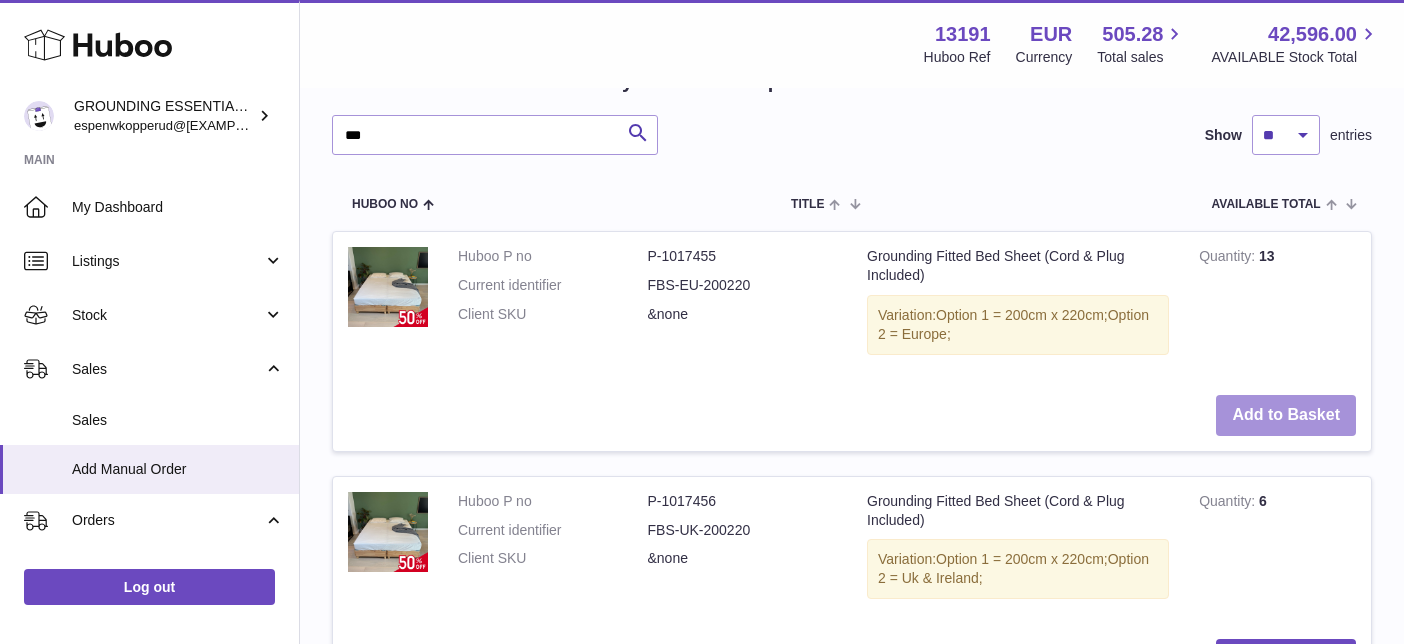 click on "Add to Basket" at bounding box center (1286, 415) 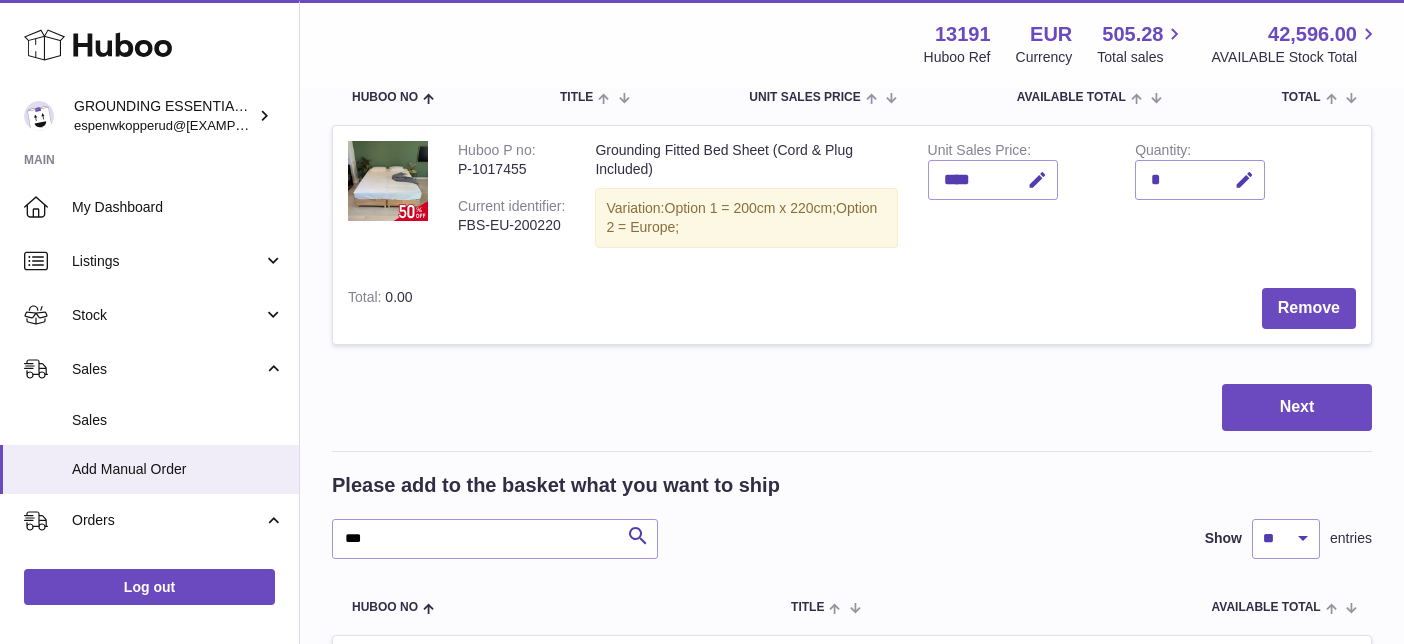 scroll, scrollTop: 224, scrollLeft: 0, axis: vertical 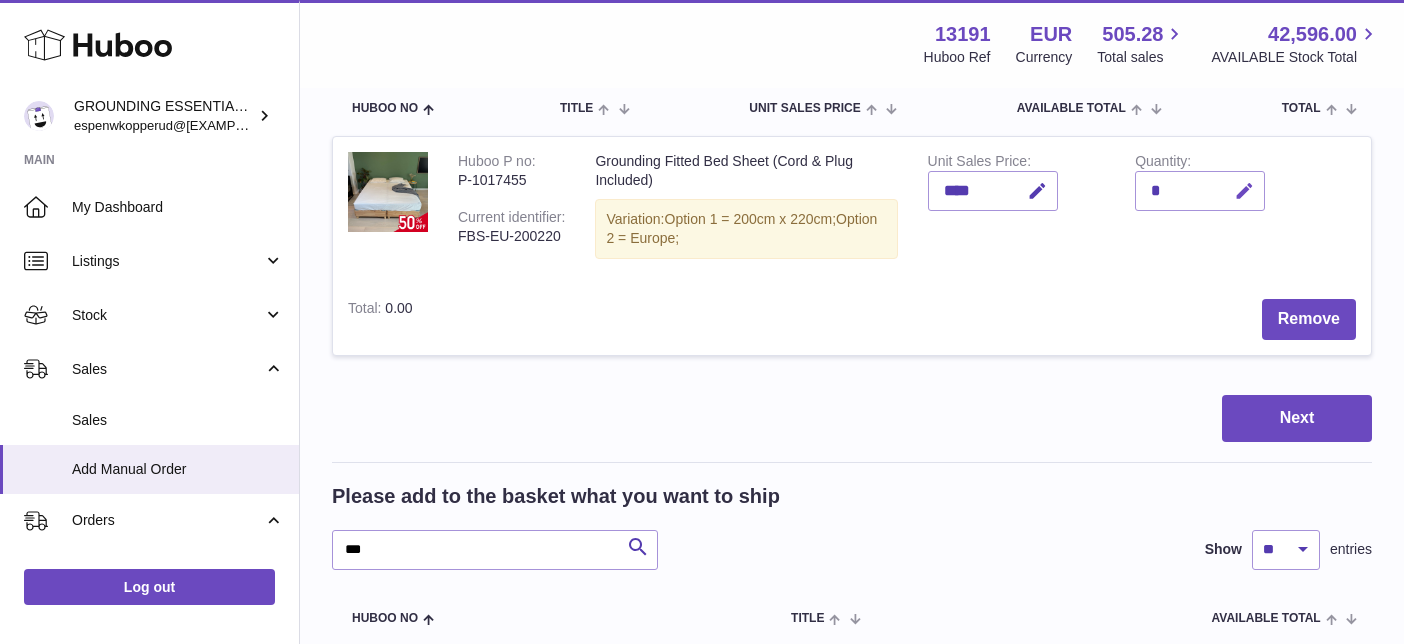 click at bounding box center [1244, 191] 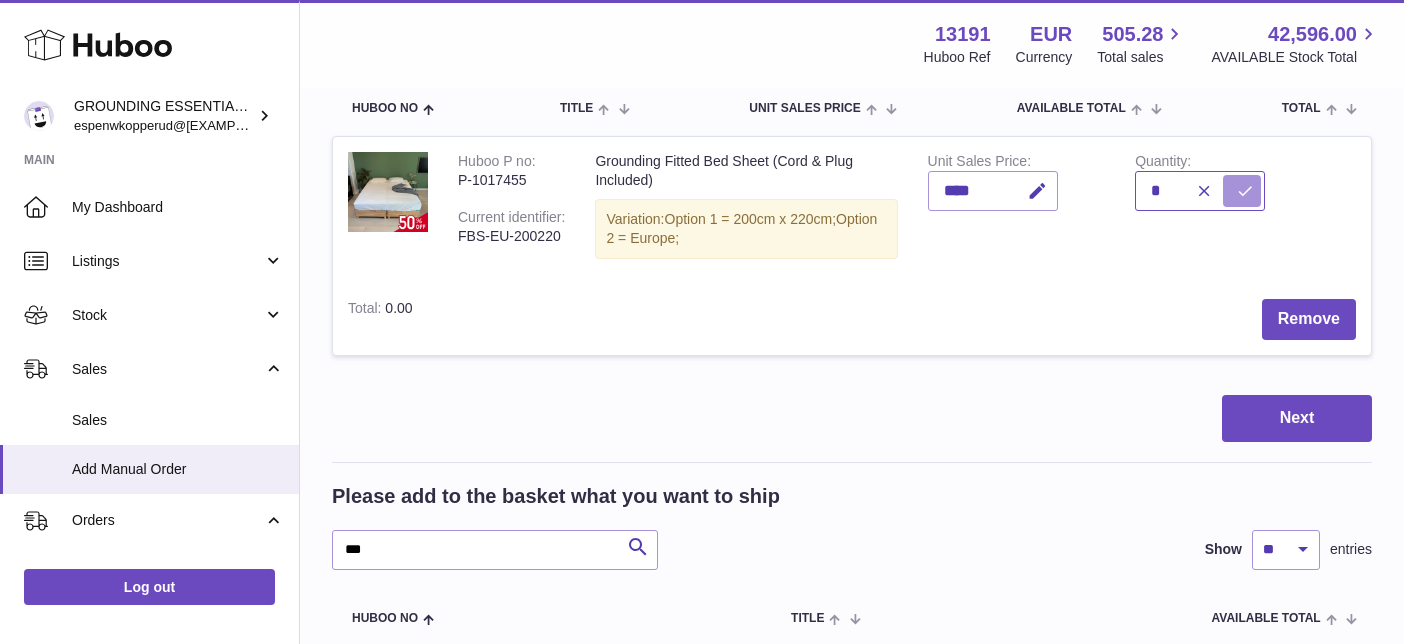 type on "*" 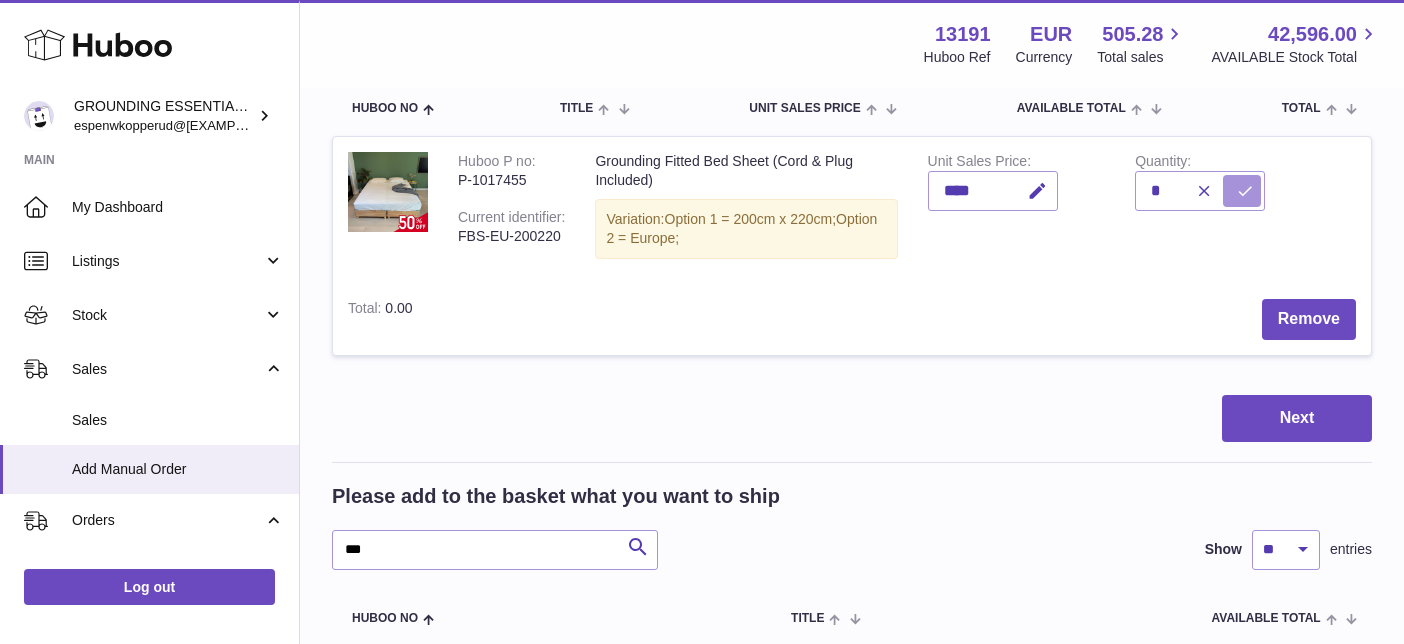 click at bounding box center [1245, 191] 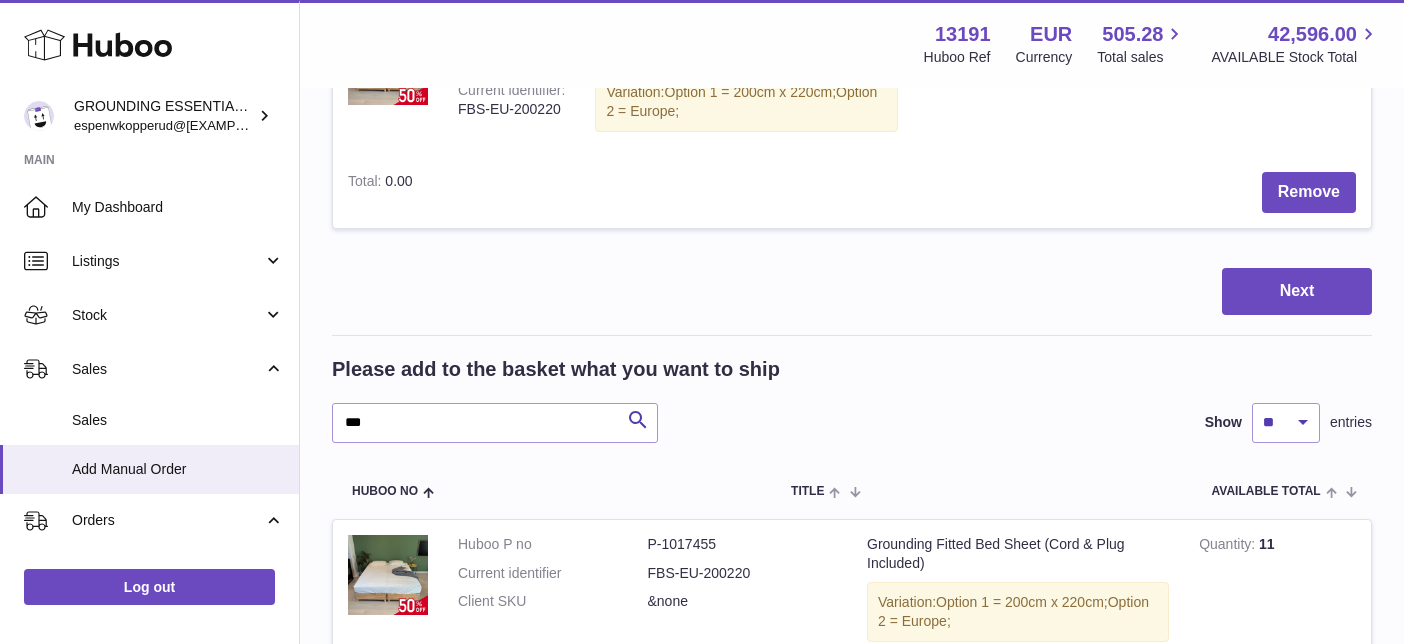 scroll, scrollTop: 418, scrollLeft: 0, axis: vertical 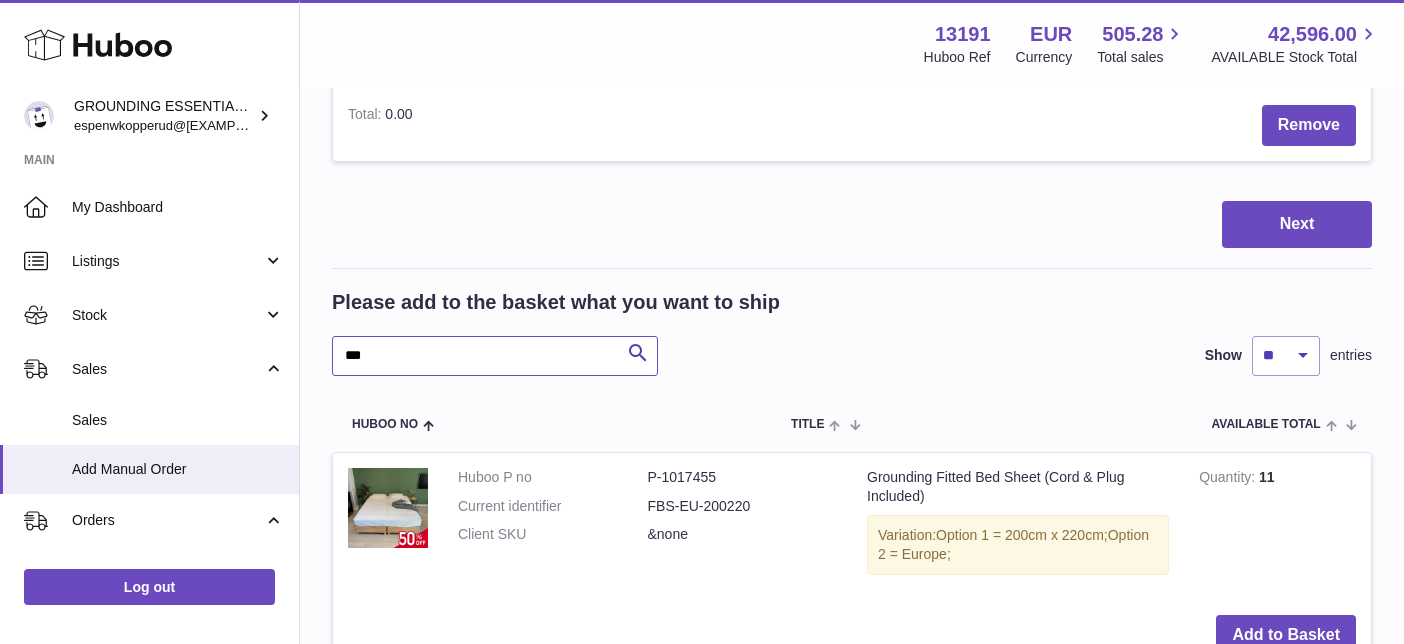 click on "***" at bounding box center (495, 356) 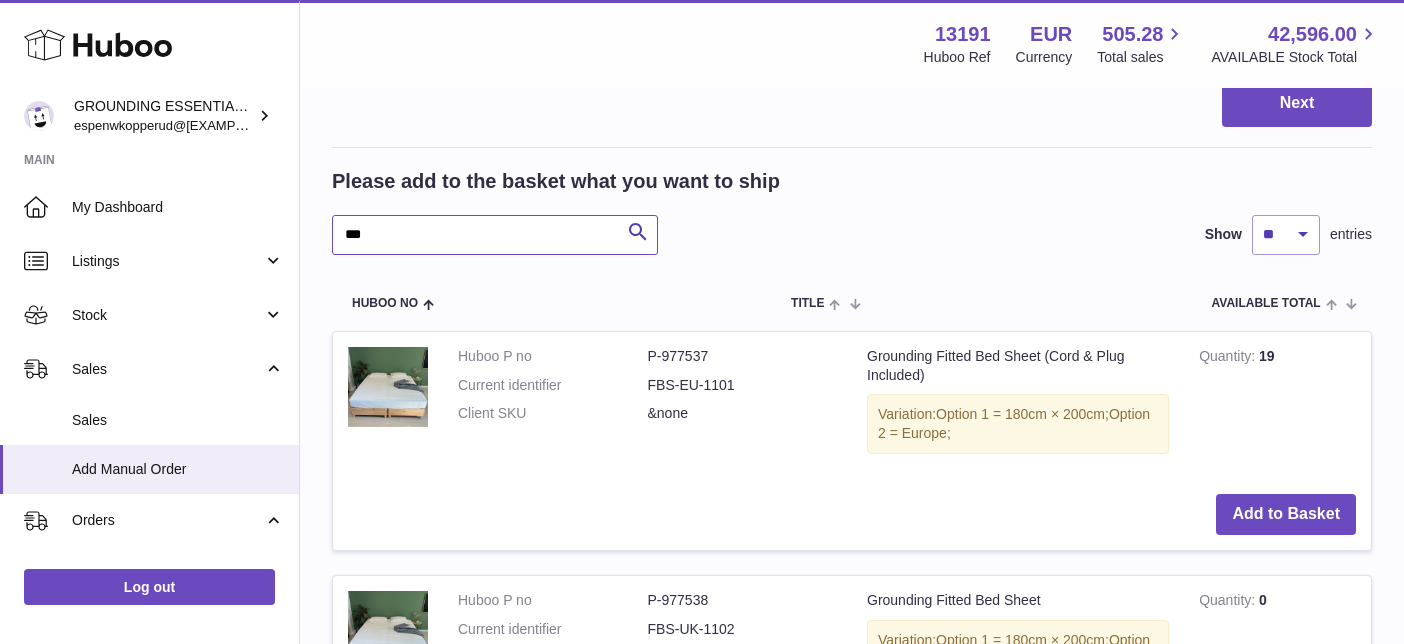scroll, scrollTop: 542, scrollLeft: 0, axis: vertical 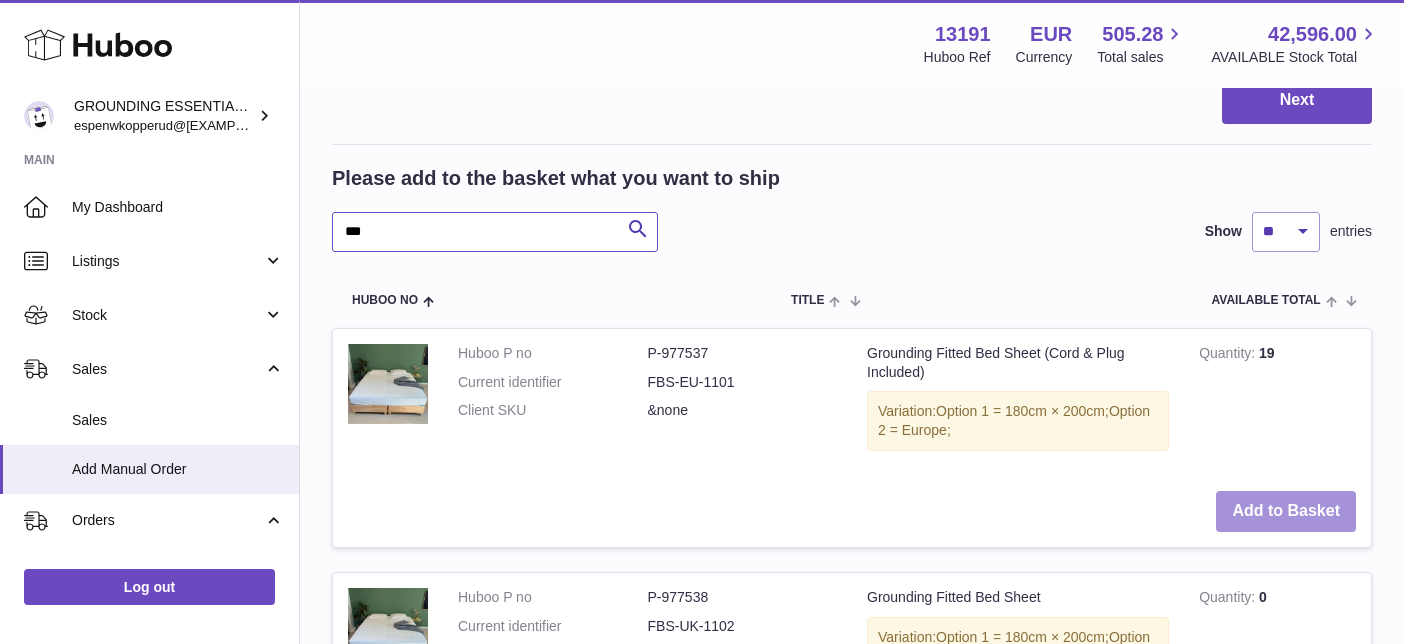 type on "***" 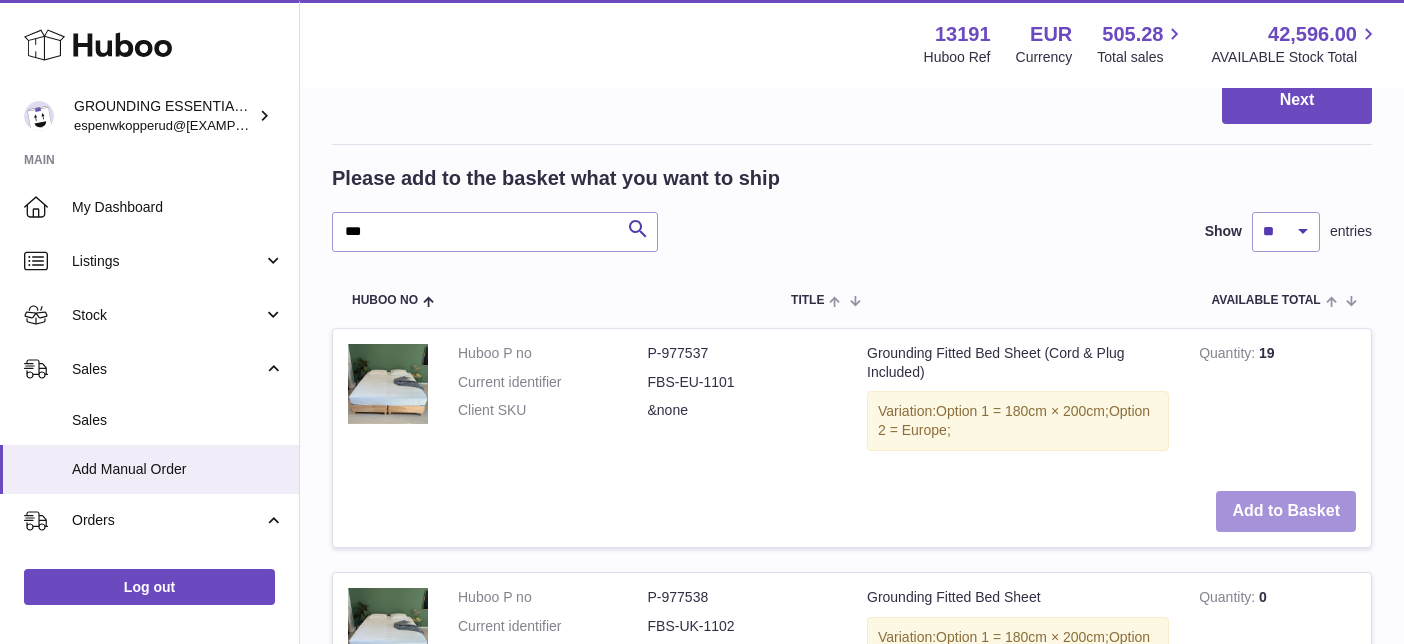 click on "Add to Basket" at bounding box center [1286, 511] 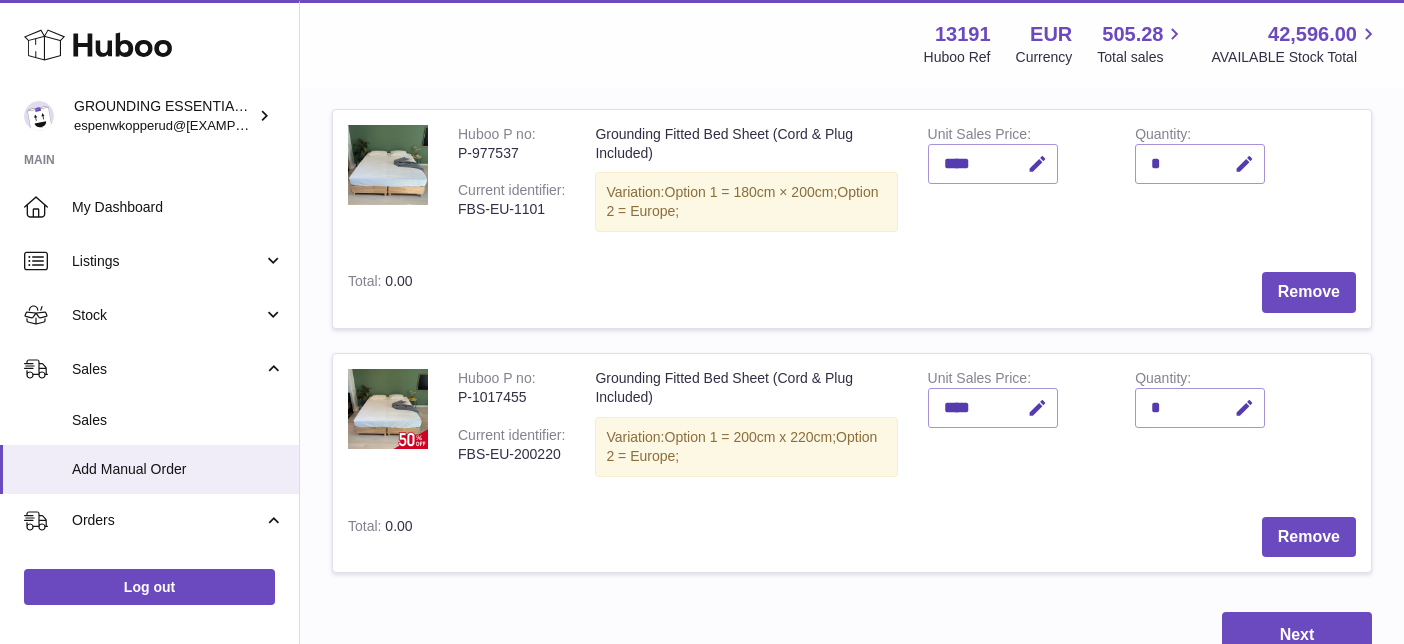 scroll, scrollTop: 248, scrollLeft: 0, axis: vertical 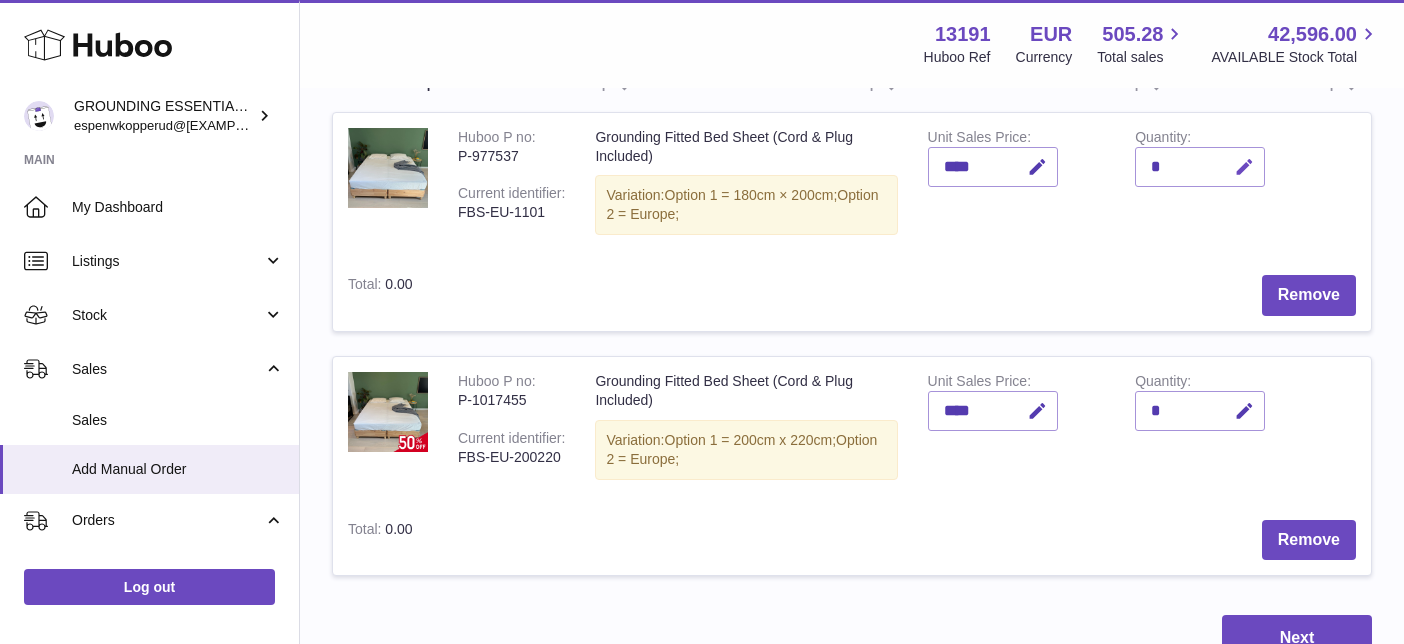 click at bounding box center (1244, 167) 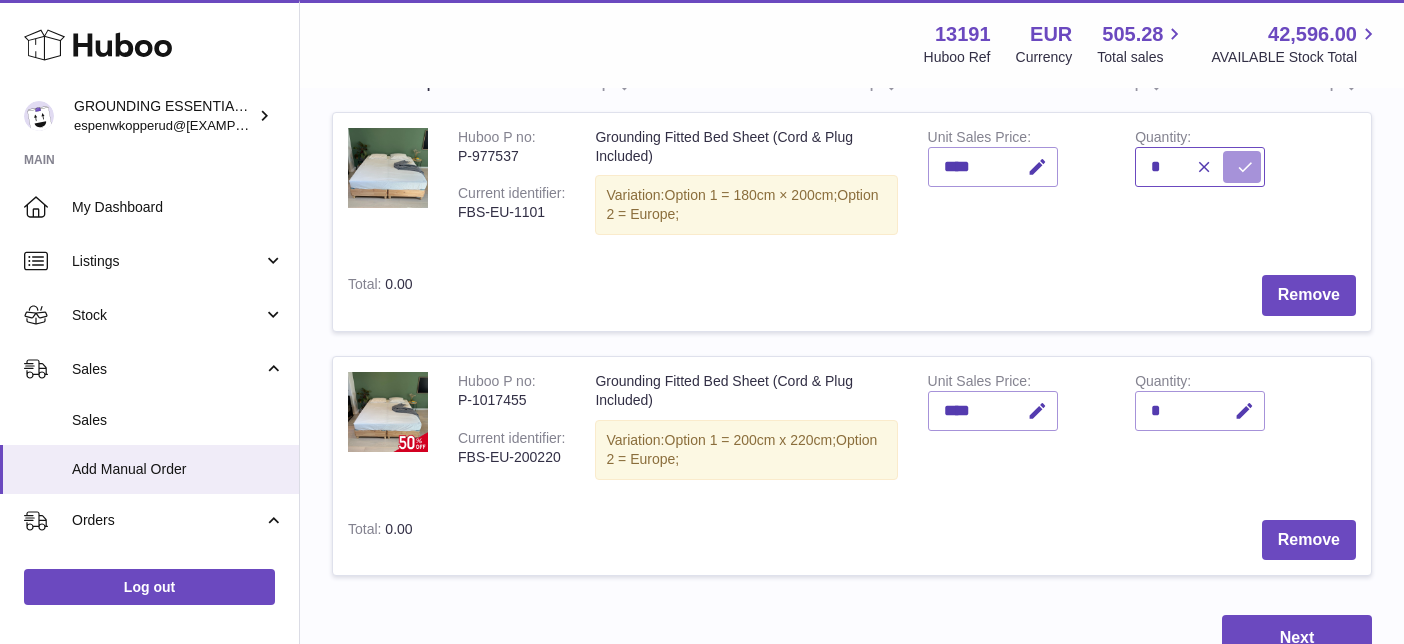 type on "*" 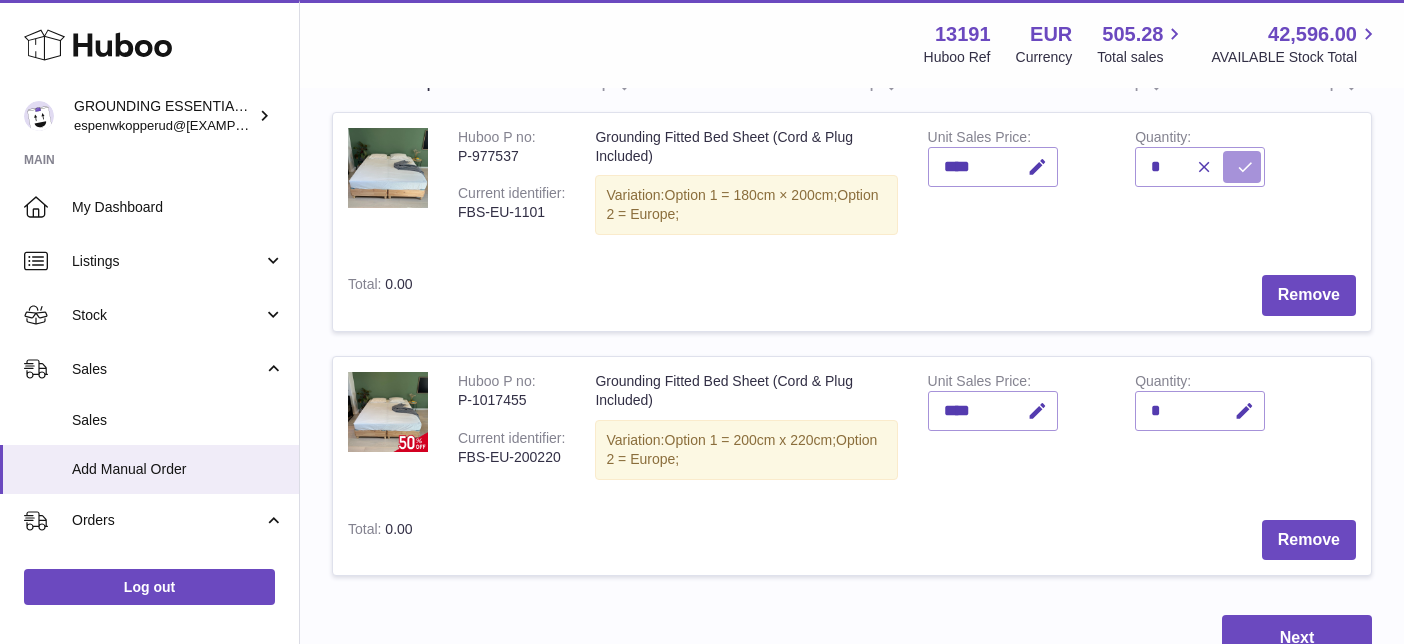 click at bounding box center [1245, 167] 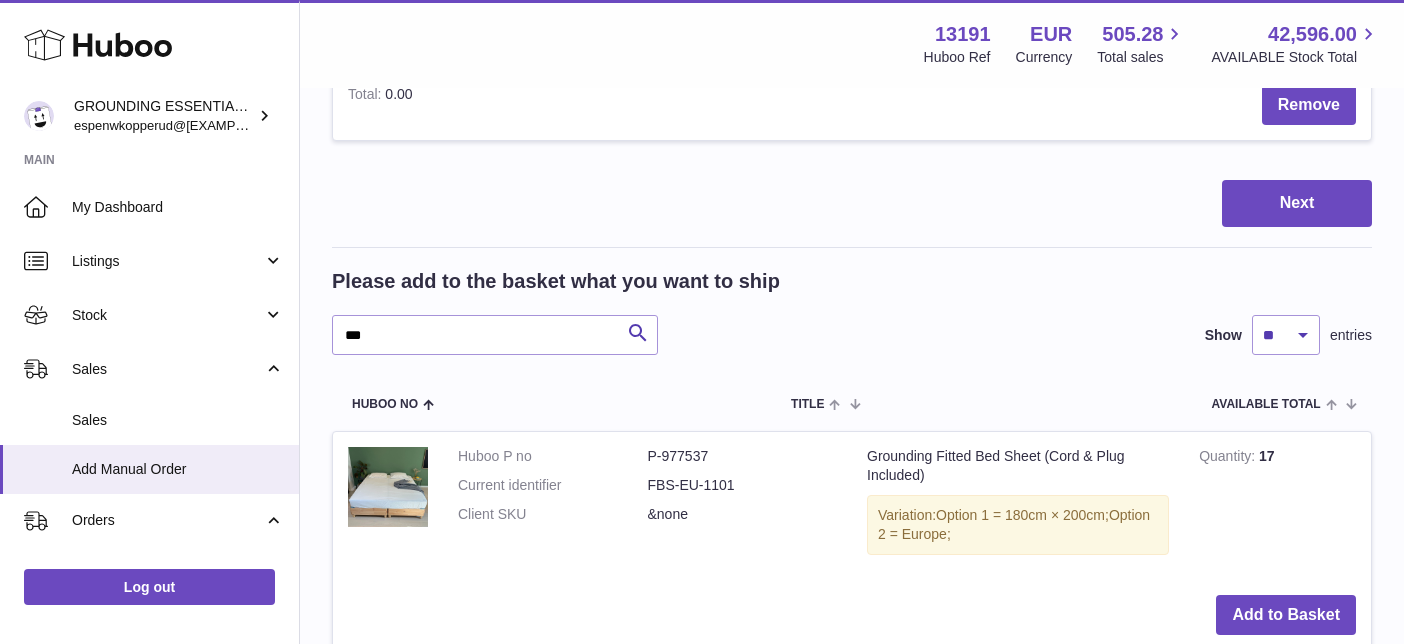 scroll, scrollTop: 784, scrollLeft: 0, axis: vertical 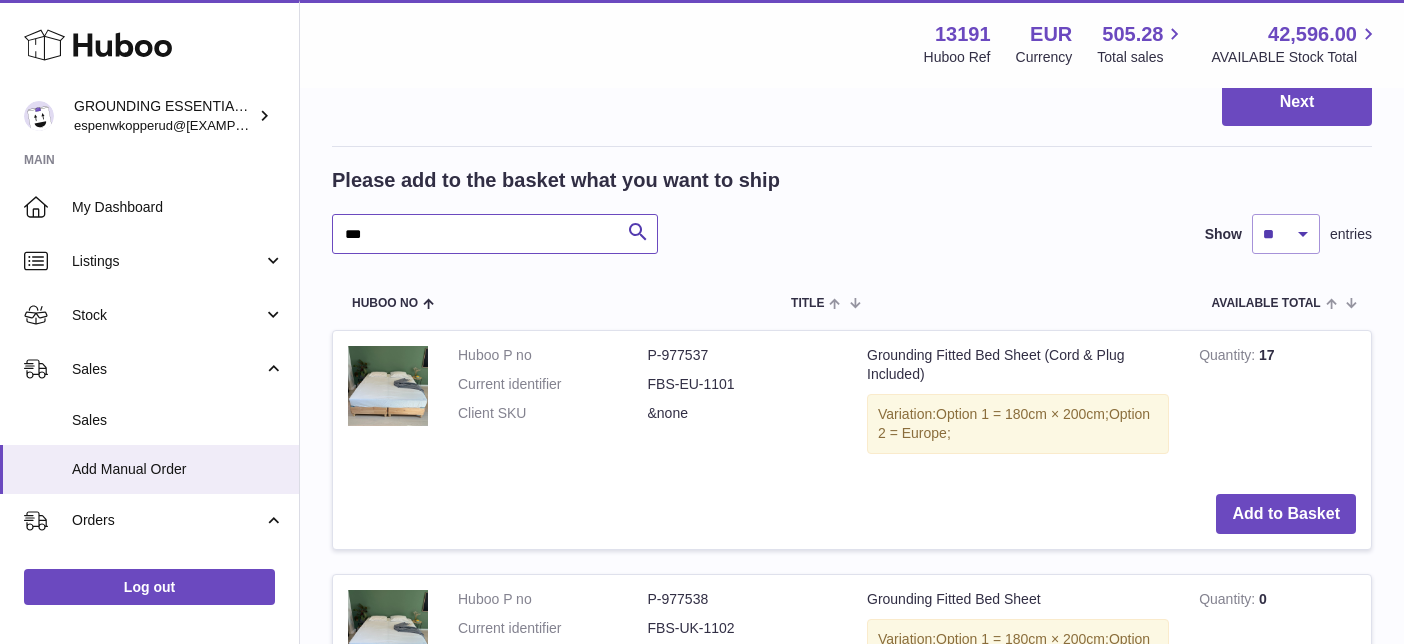 click on "***" at bounding box center (495, 234) 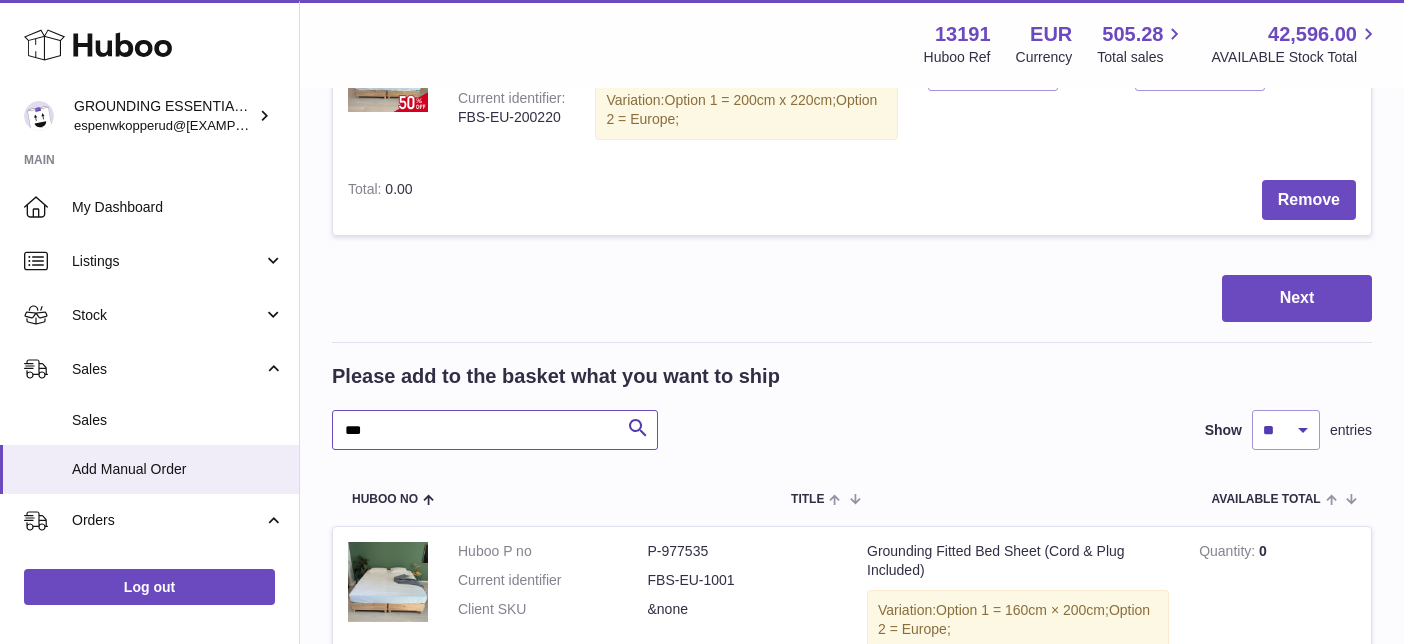 scroll, scrollTop: 615, scrollLeft: 0, axis: vertical 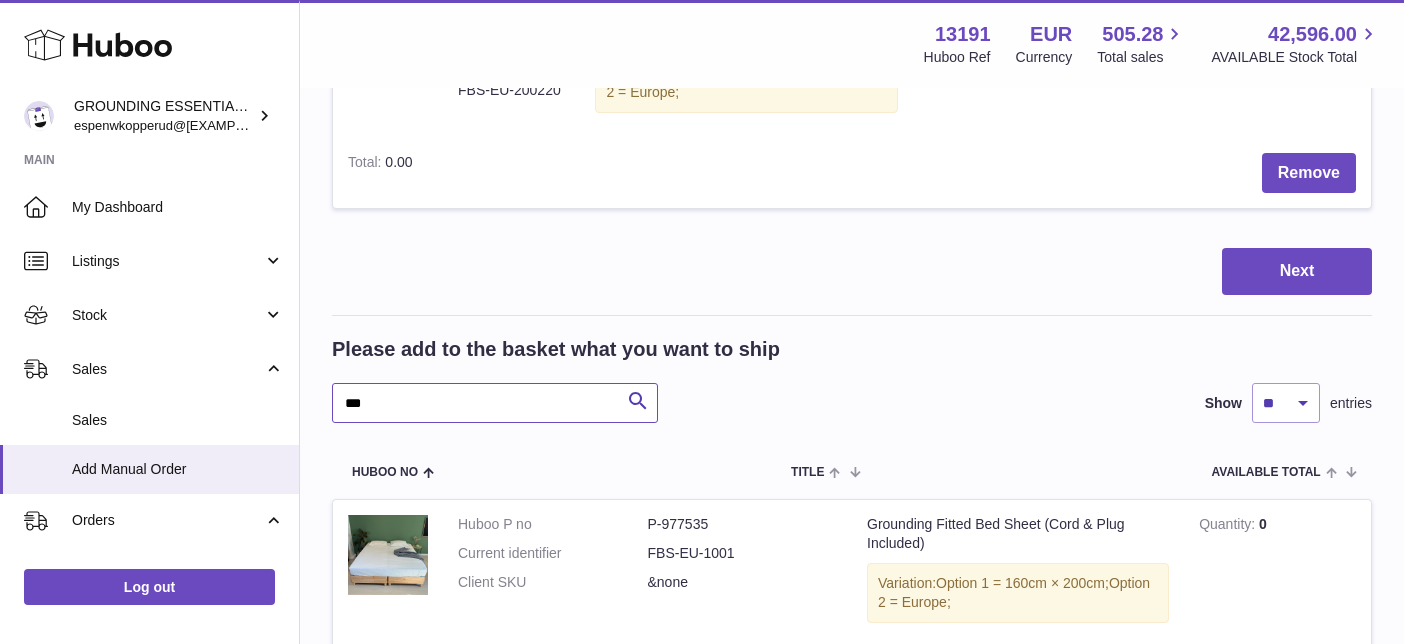click on "***" at bounding box center (495, 403) 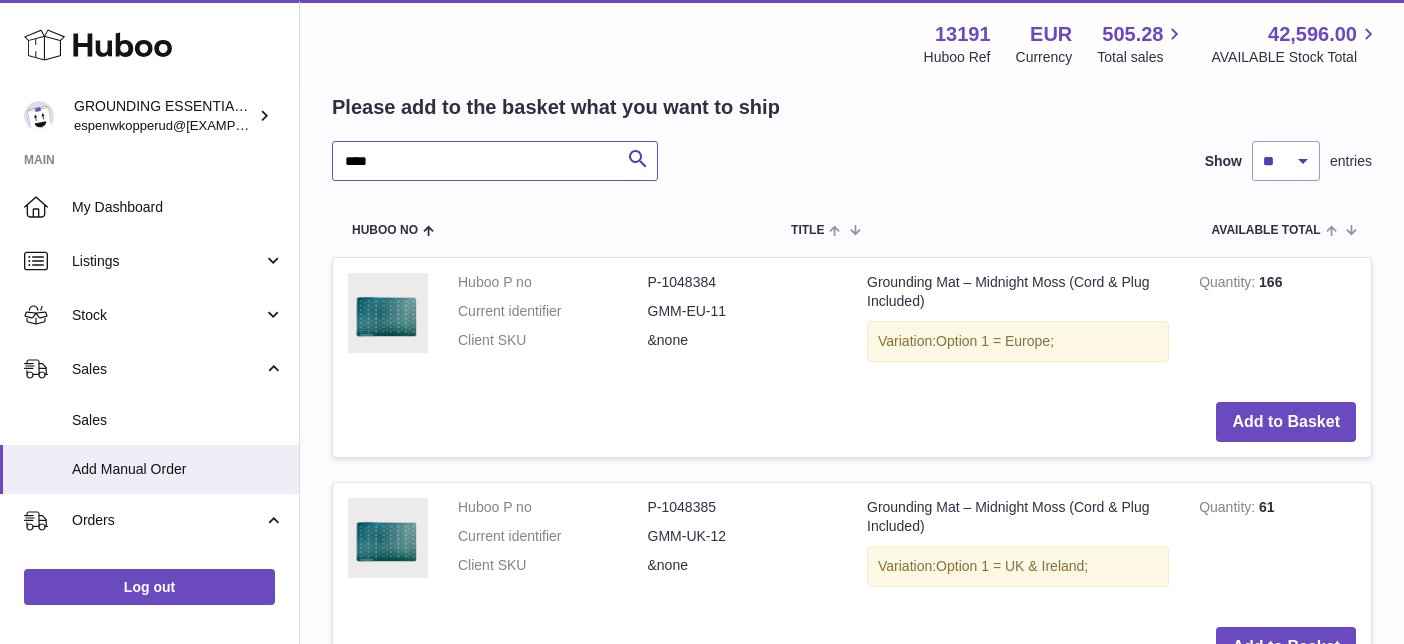 scroll, scrollTop: 909, scrollLeft: 0, axis: vertical 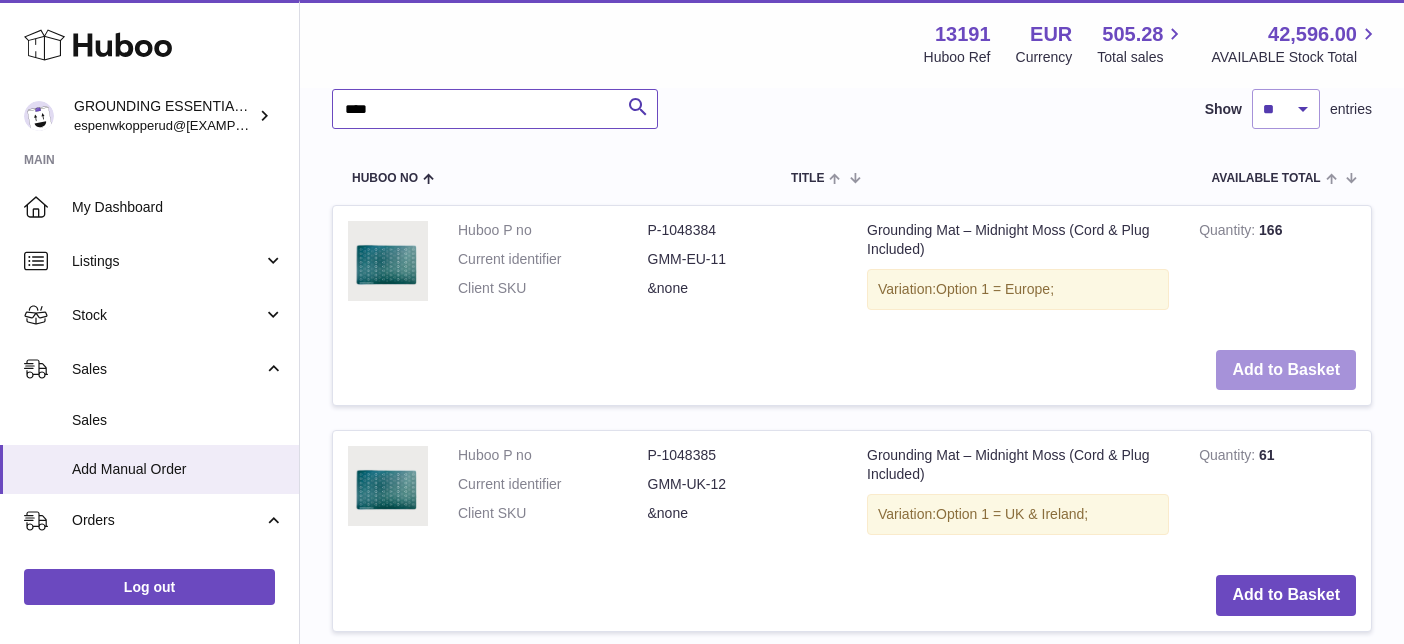 type on "****" 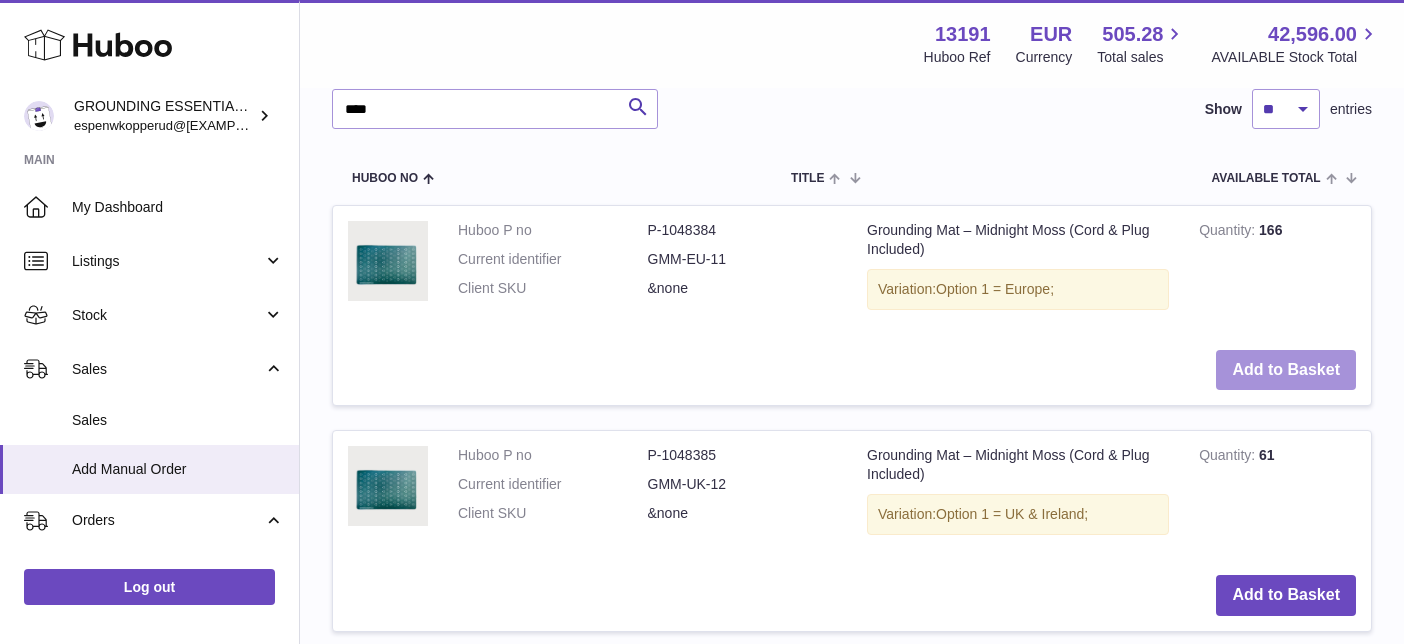 click on "Add to Basket" at bounding box center (1286, 370) 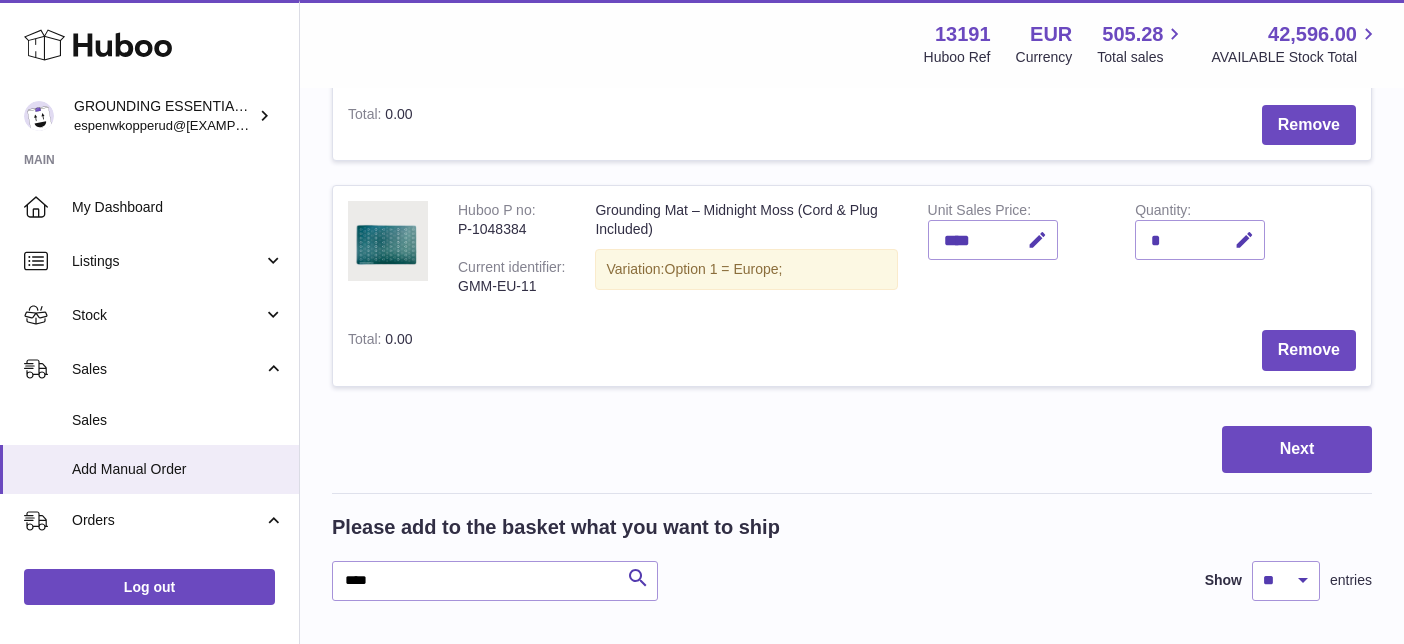 scroll, scrollTop: 659, scrollLeft: 0, axis: vertical 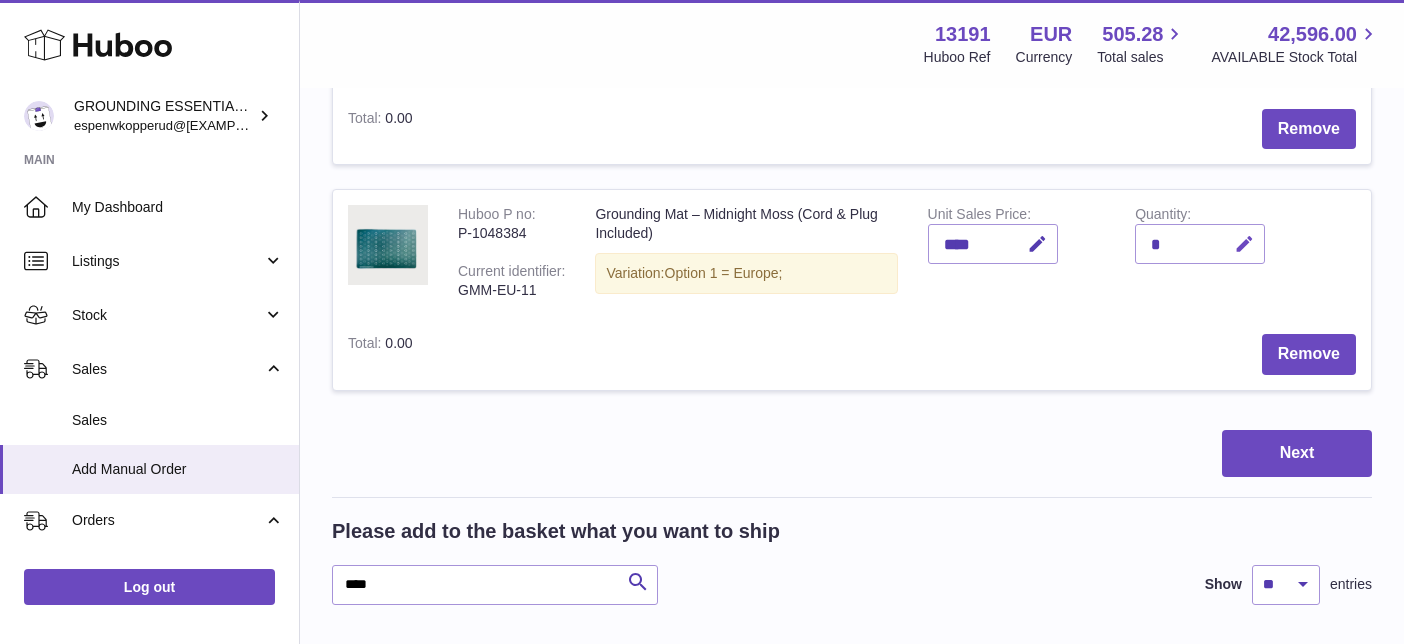 click at bounding box center [1244, 244] 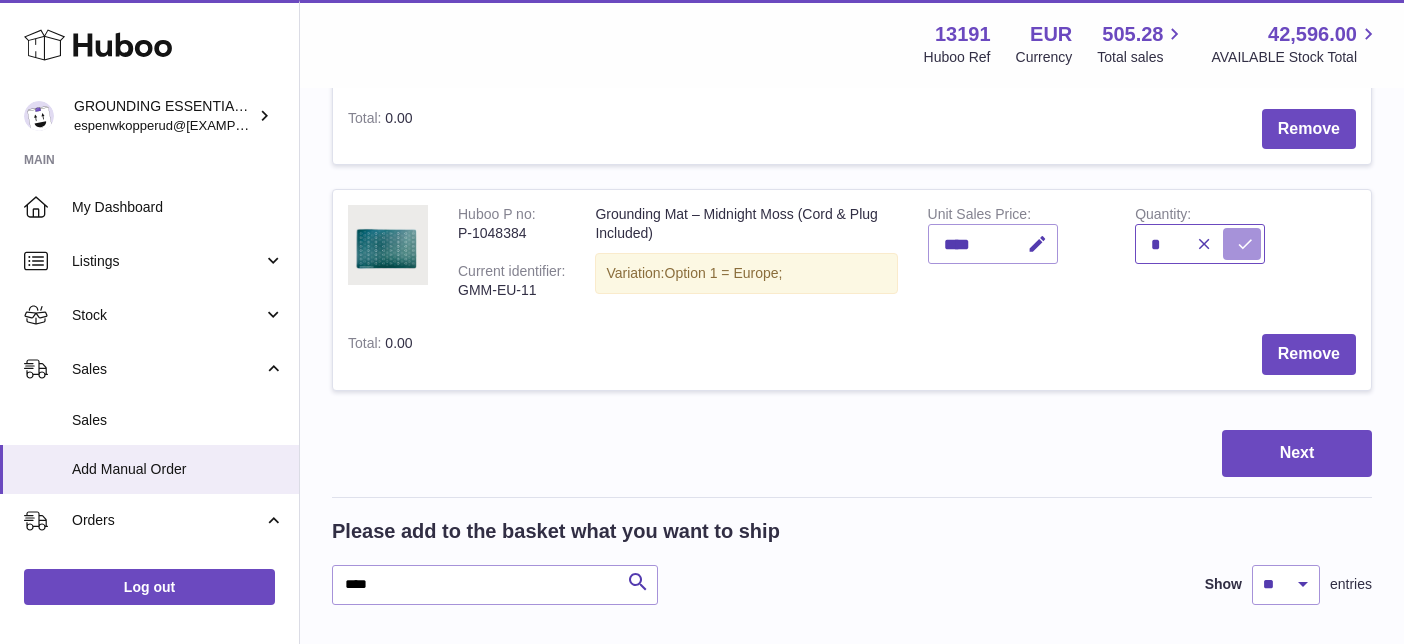 type on "*" 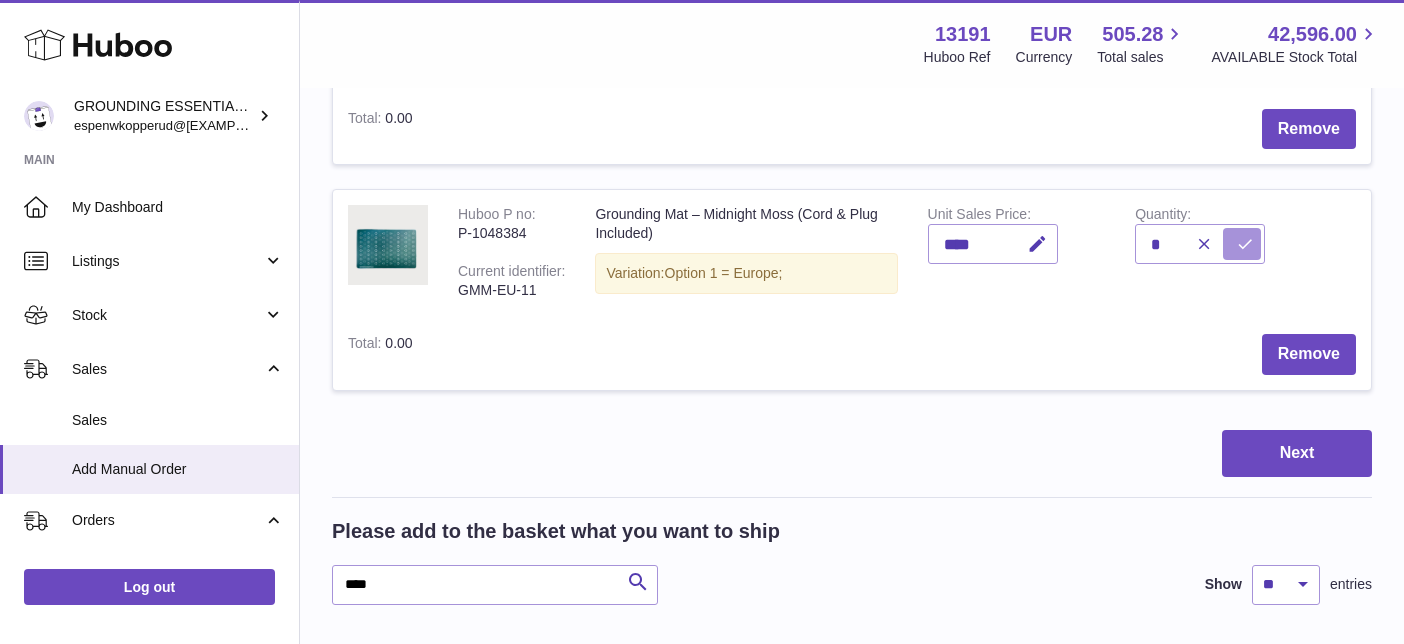 click at bounding box center (1245, 244) 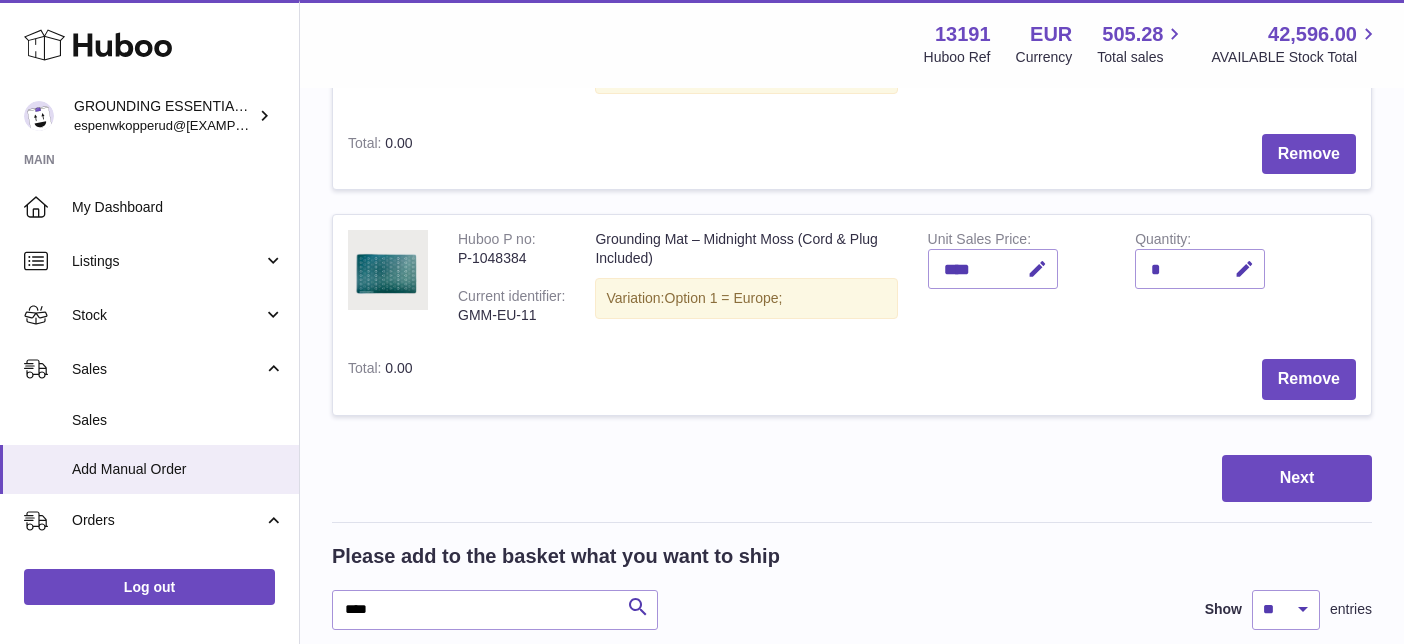 scroll, scrollTop: 655, scrollLeft: 0, axis: vertical 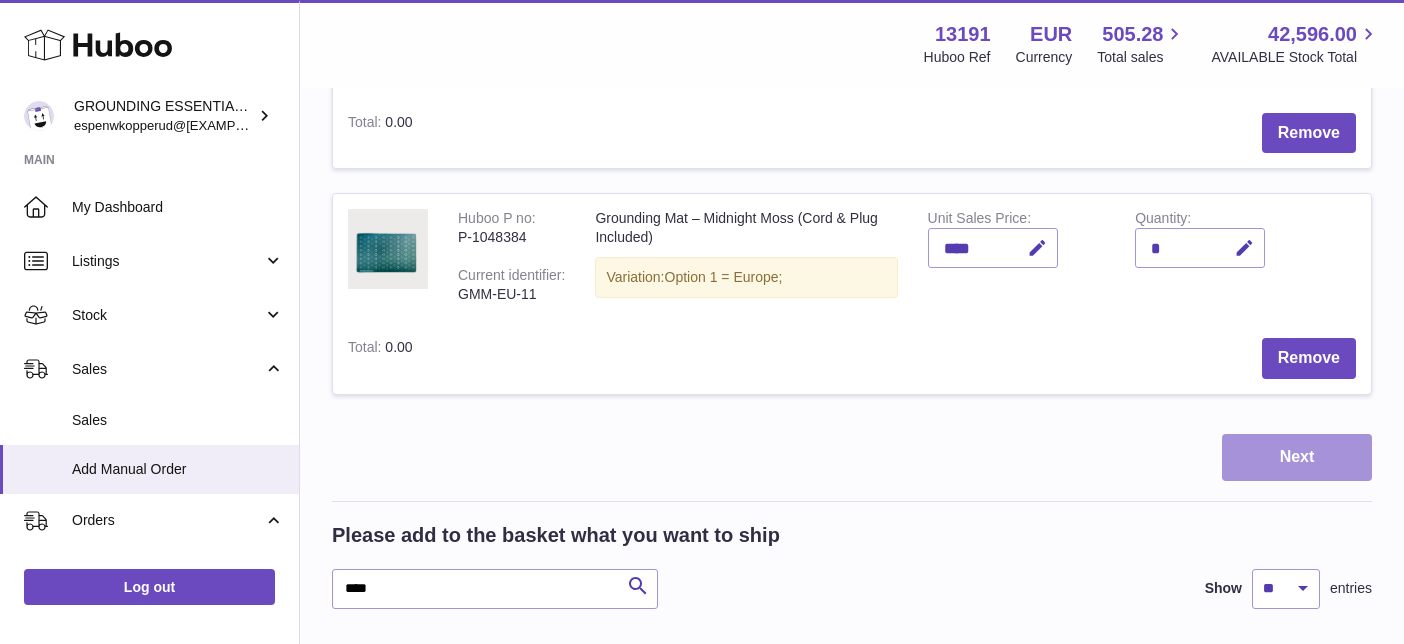 click on "Next" at bounding box center (1297, 457) 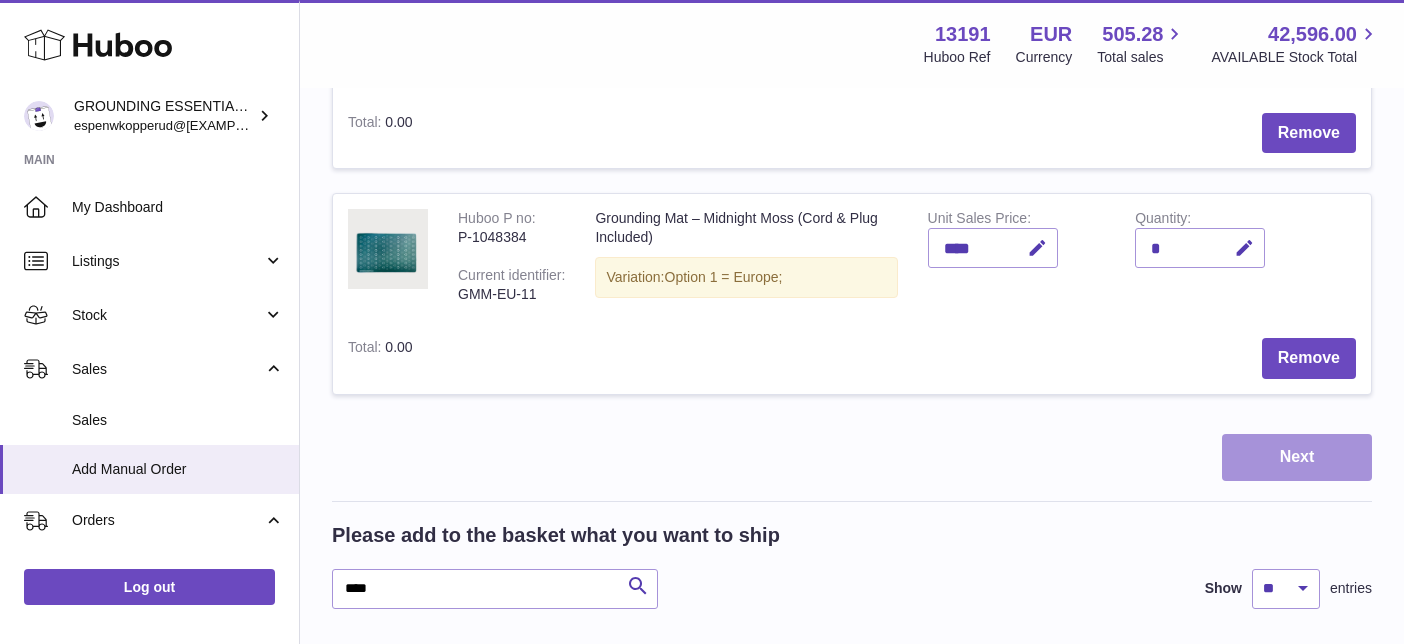 scroll, scrollTop: 0, scrollLeft: 0, axis: both 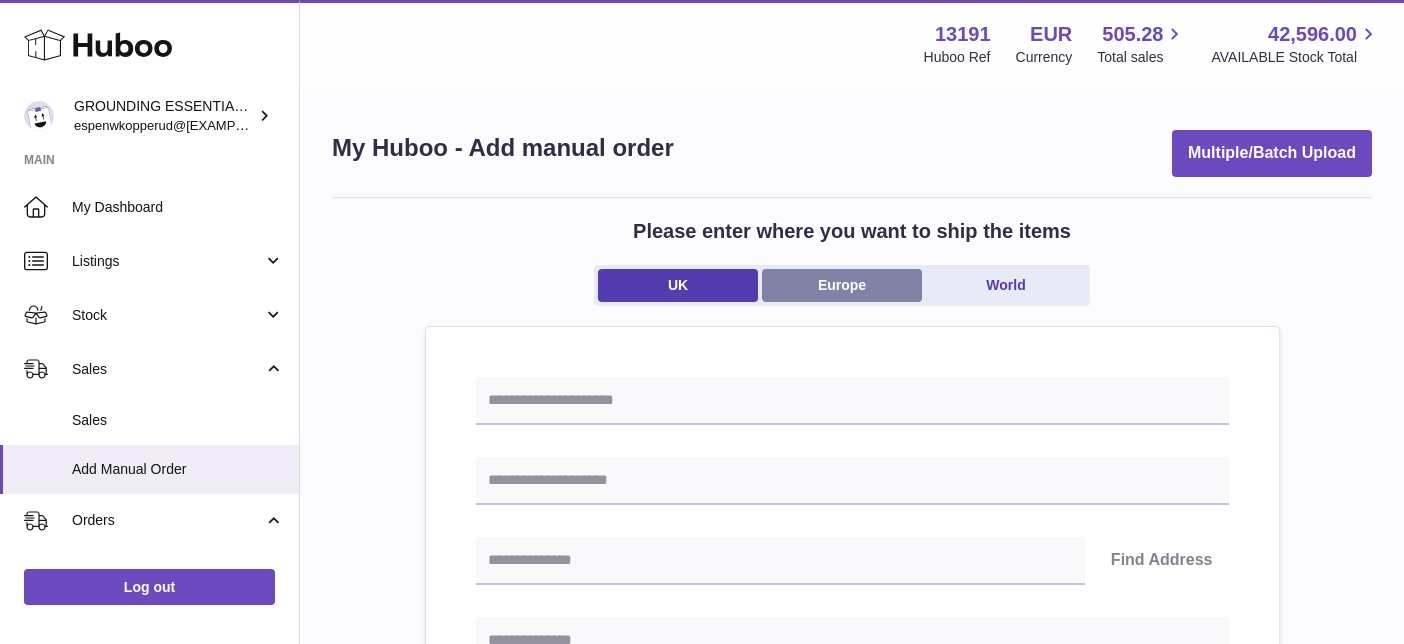 click on "Europe" at bounding box center (842, 285) 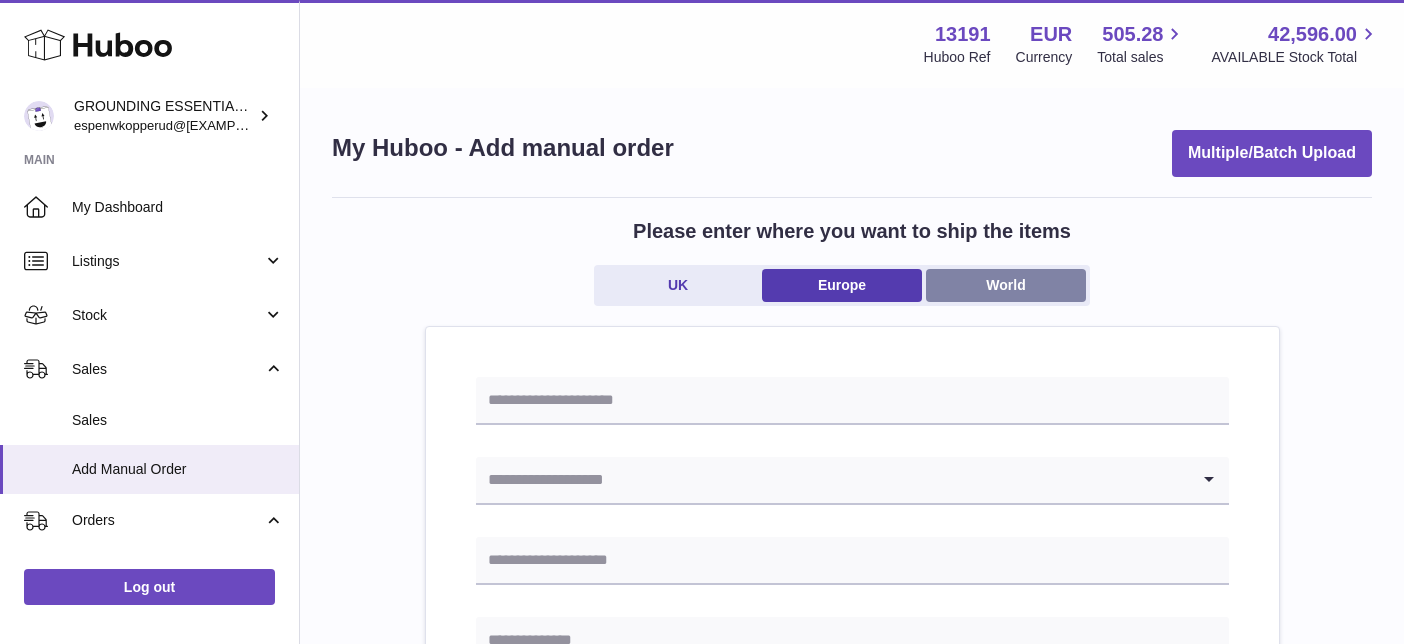 click on "World" at bounding box center (1006, 285) 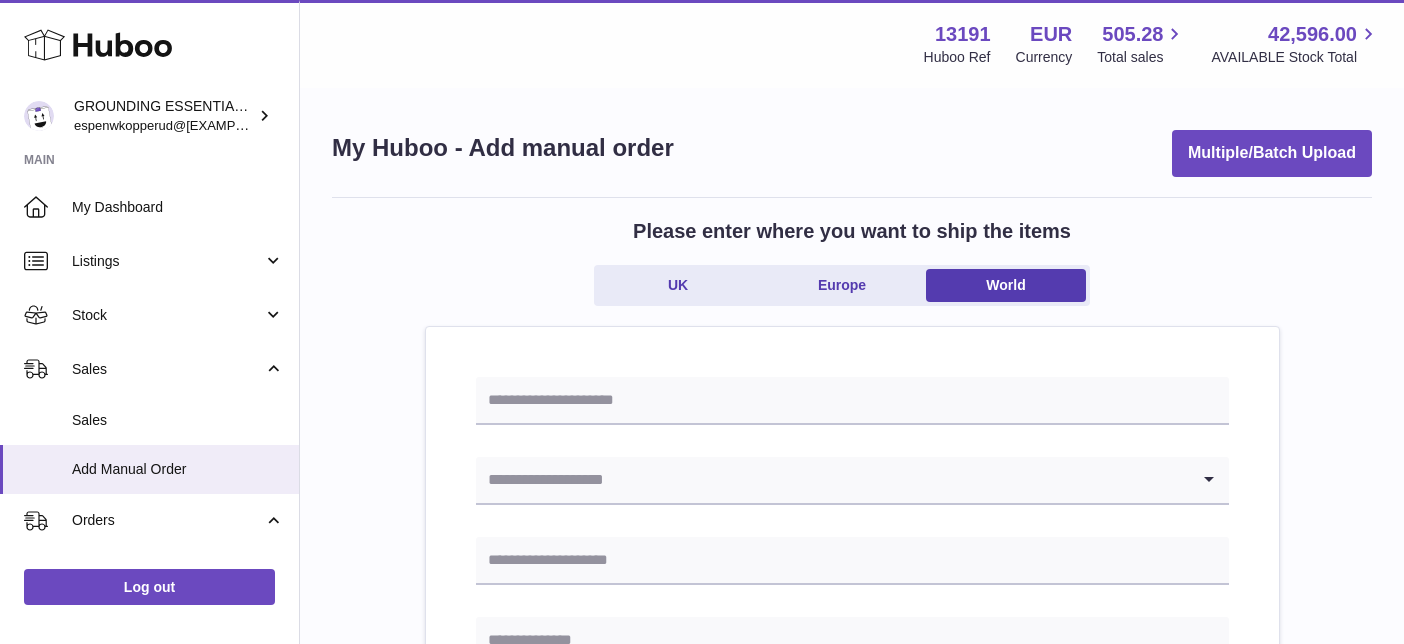 click at bounding box center (832, 480) 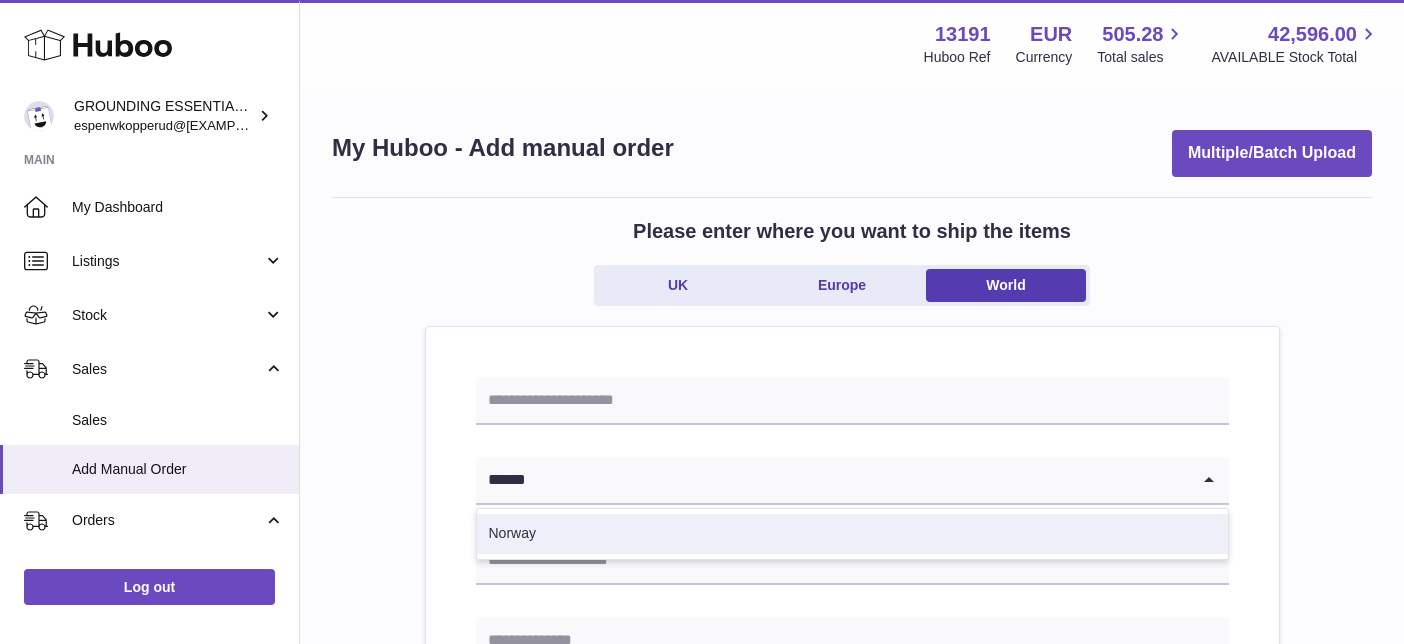 click on "Norway" at bounding box center (852, 534) 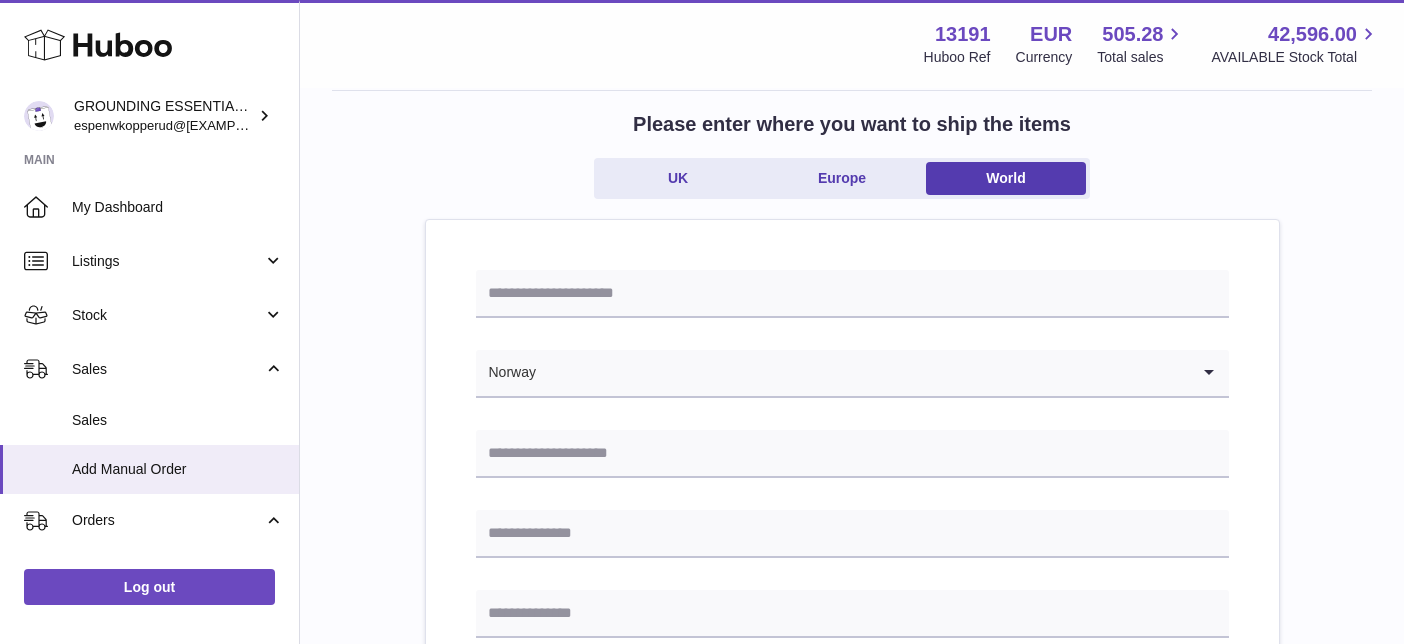 scroll, scrollTop: 136, scrollLeft: 0, axis: vertical 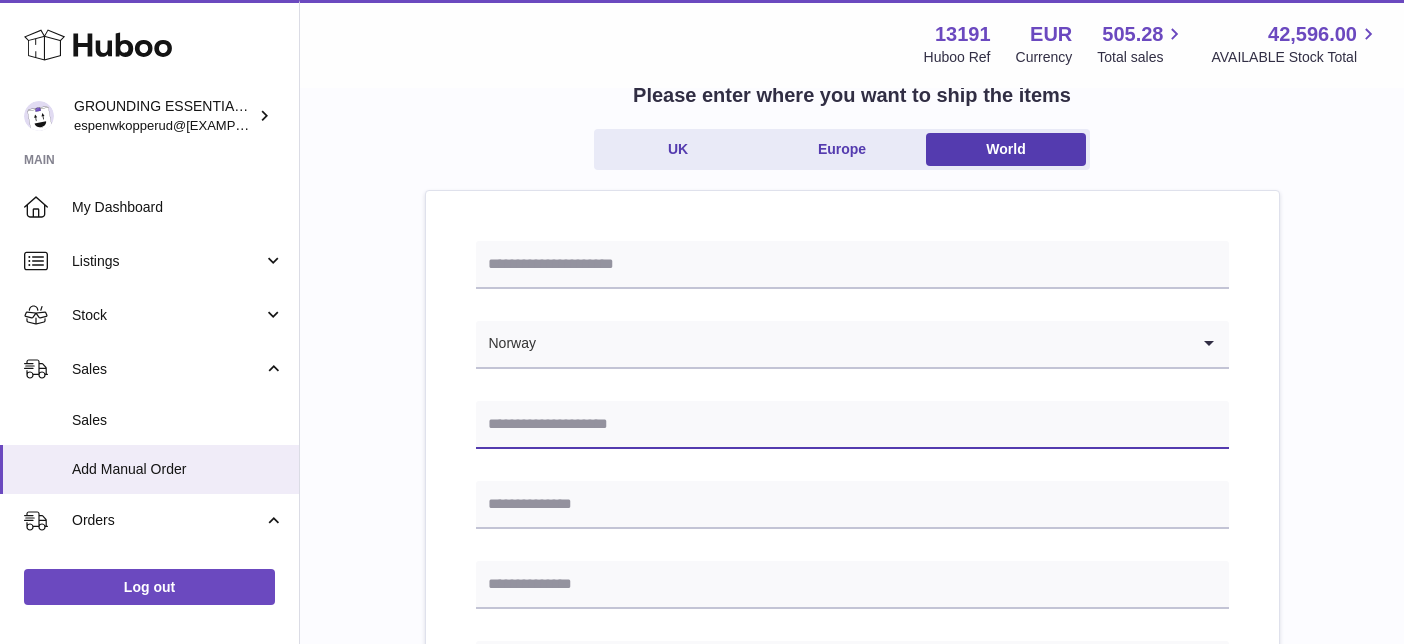 click at bounding box center [852, 425] 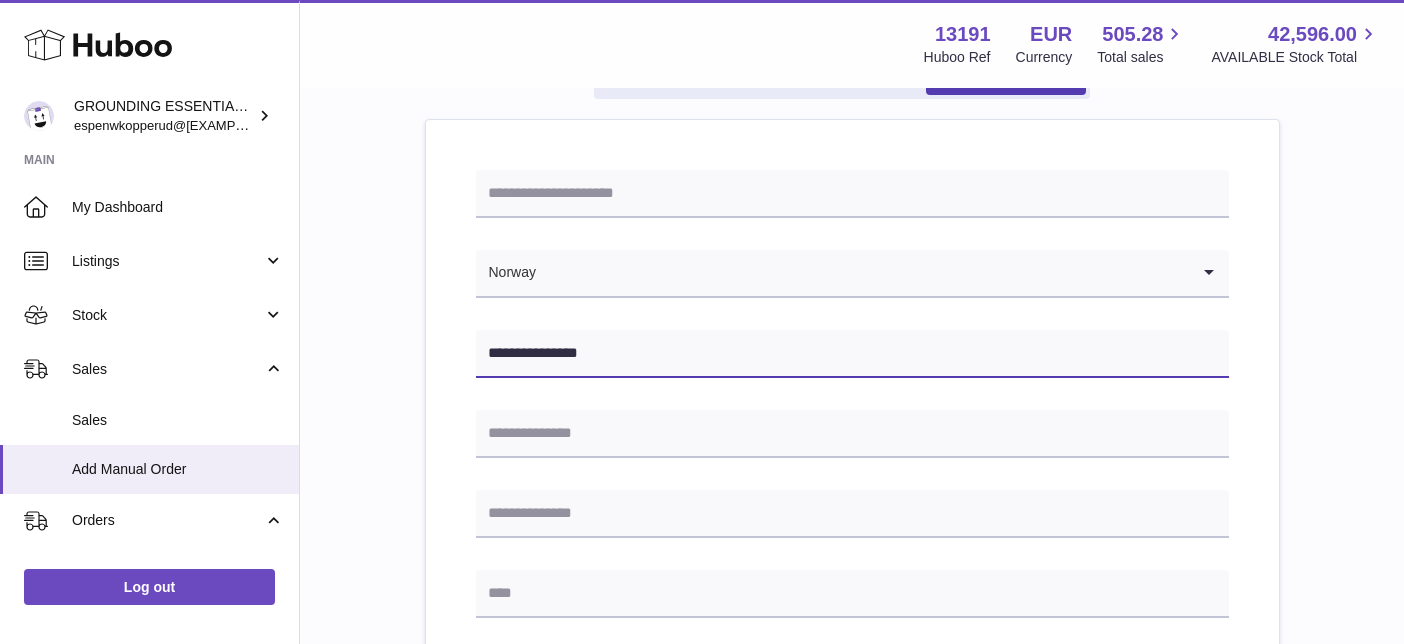 scroll, scrollTop: 216, scrollLeft: 0, axis: vertical 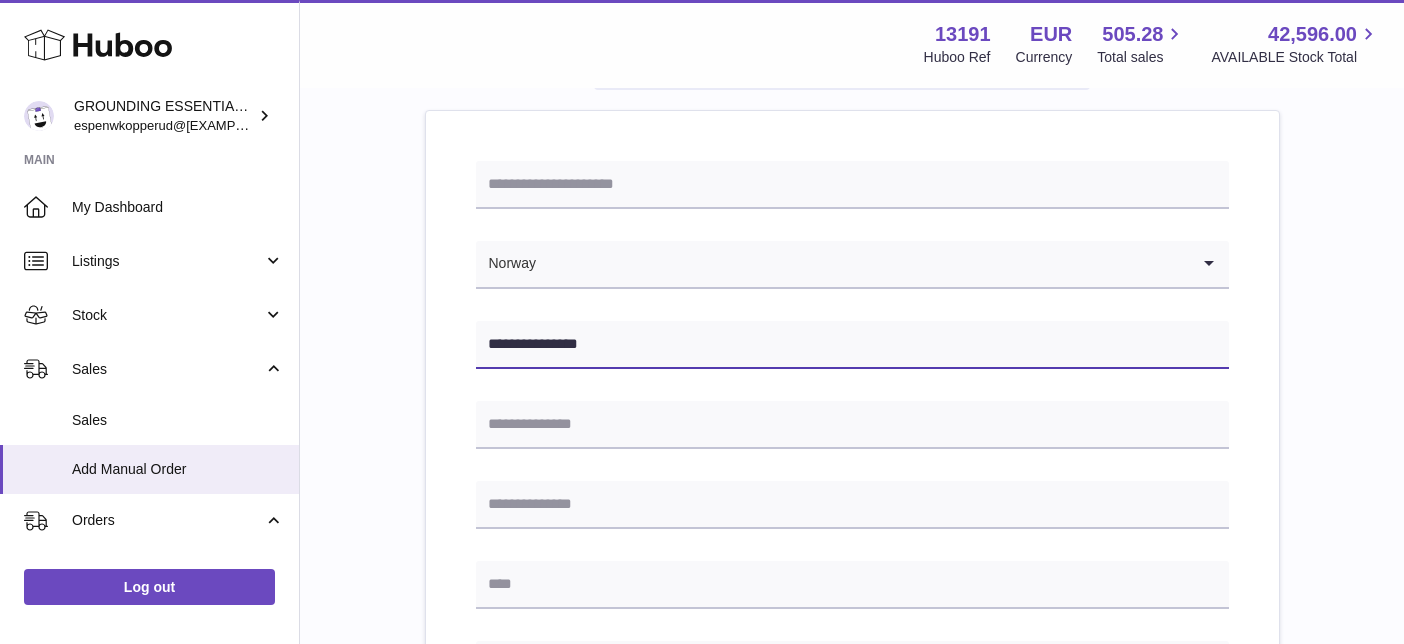 type on "**********" 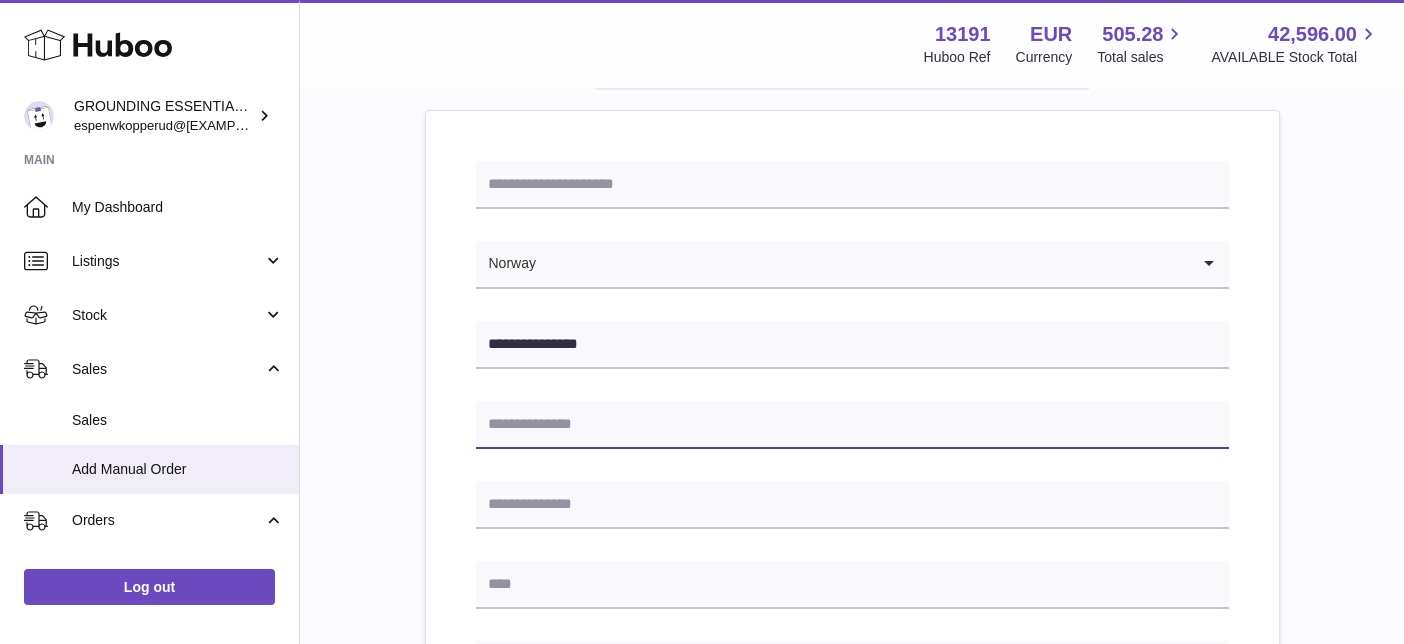 click at bounding box center [852, 425] 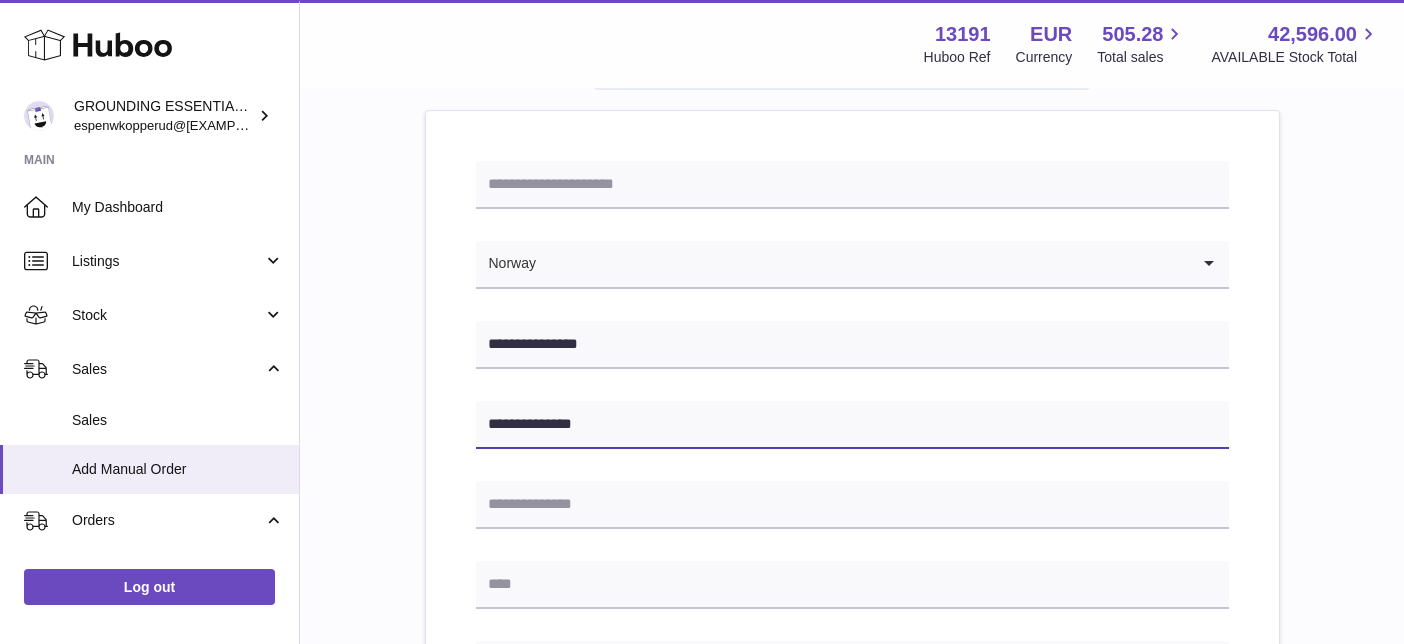 type on "**********" 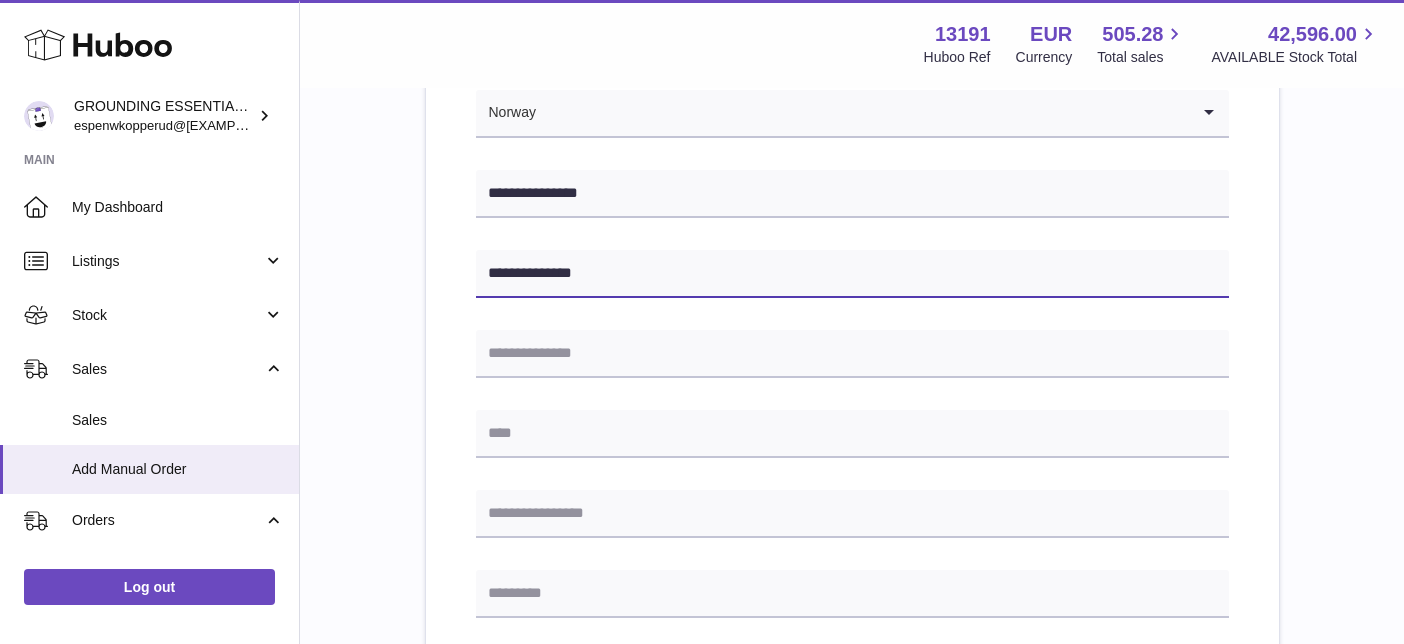 scroll, scrollTop: 397, scrollLeft: 0, axis: vertical 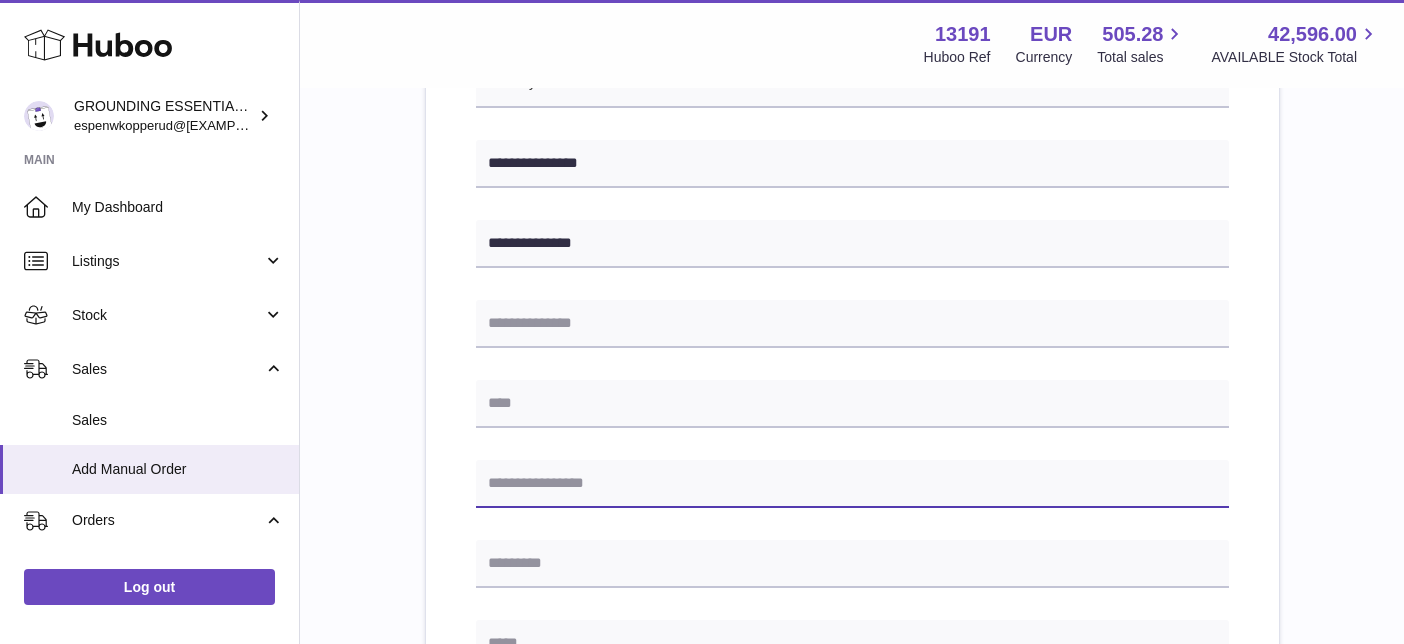 click at bounding box center (852, 484) 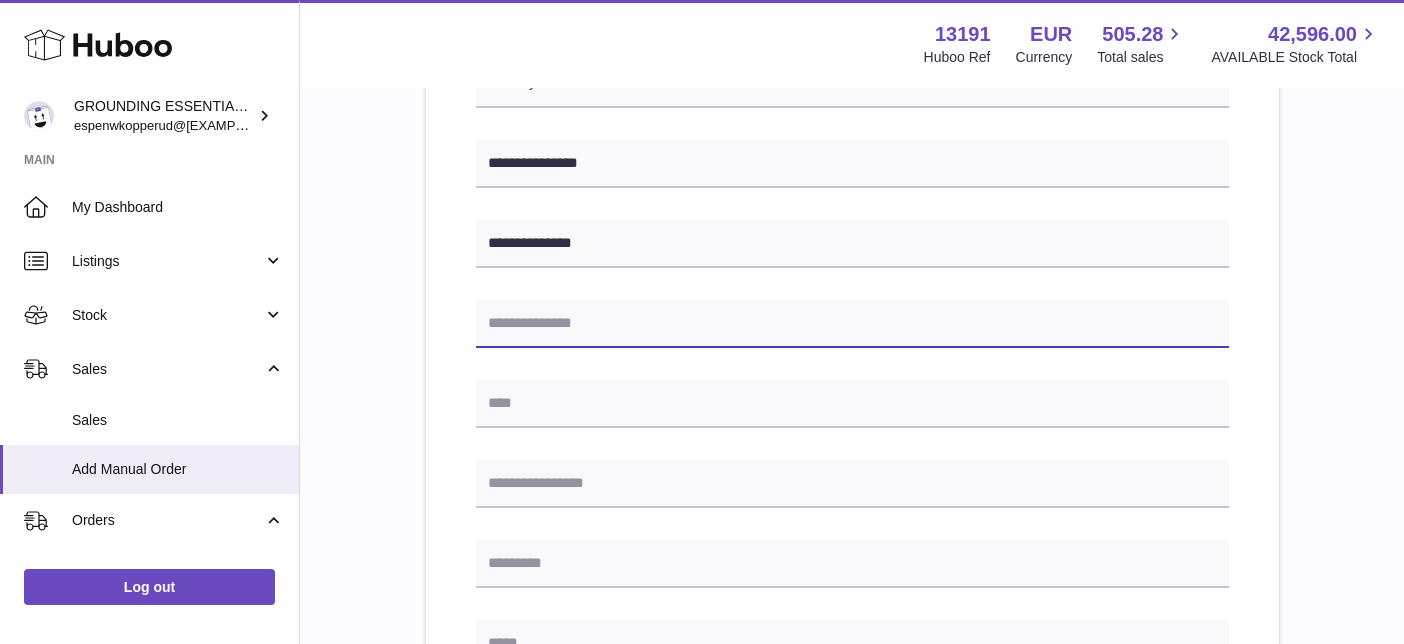 click at bounding box center [852, 324] 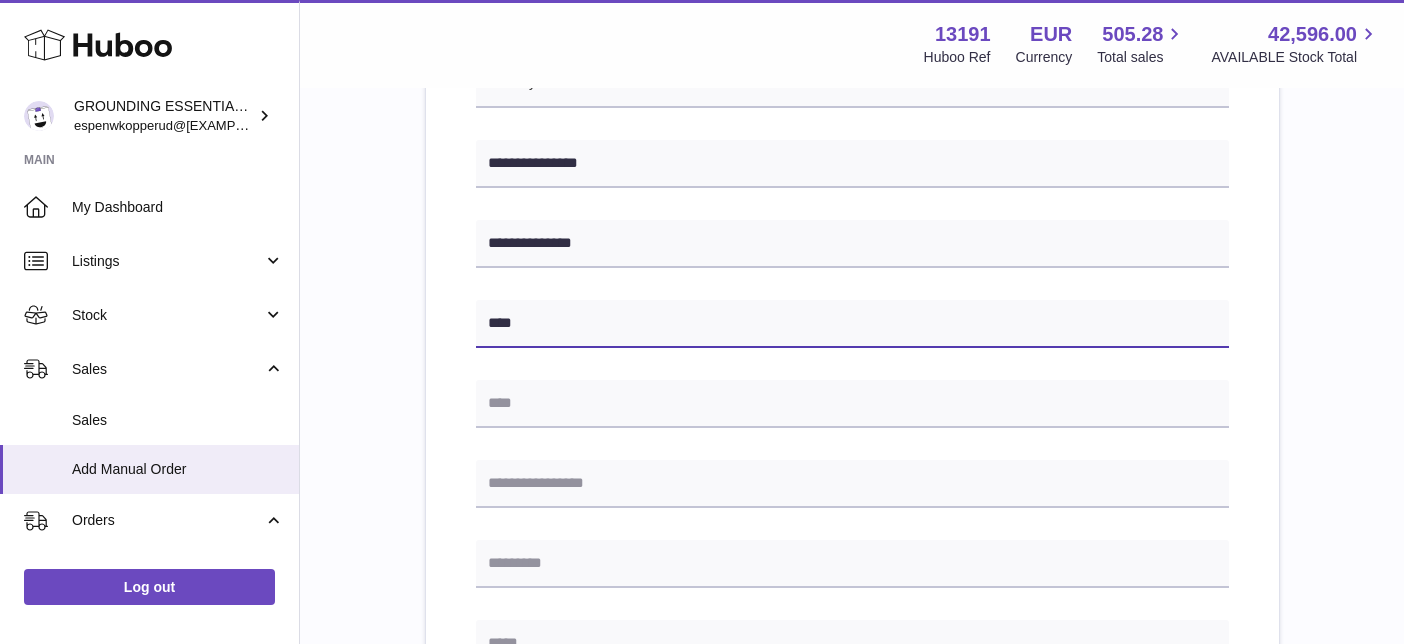 click on "****" at bounding box center (852, 324) 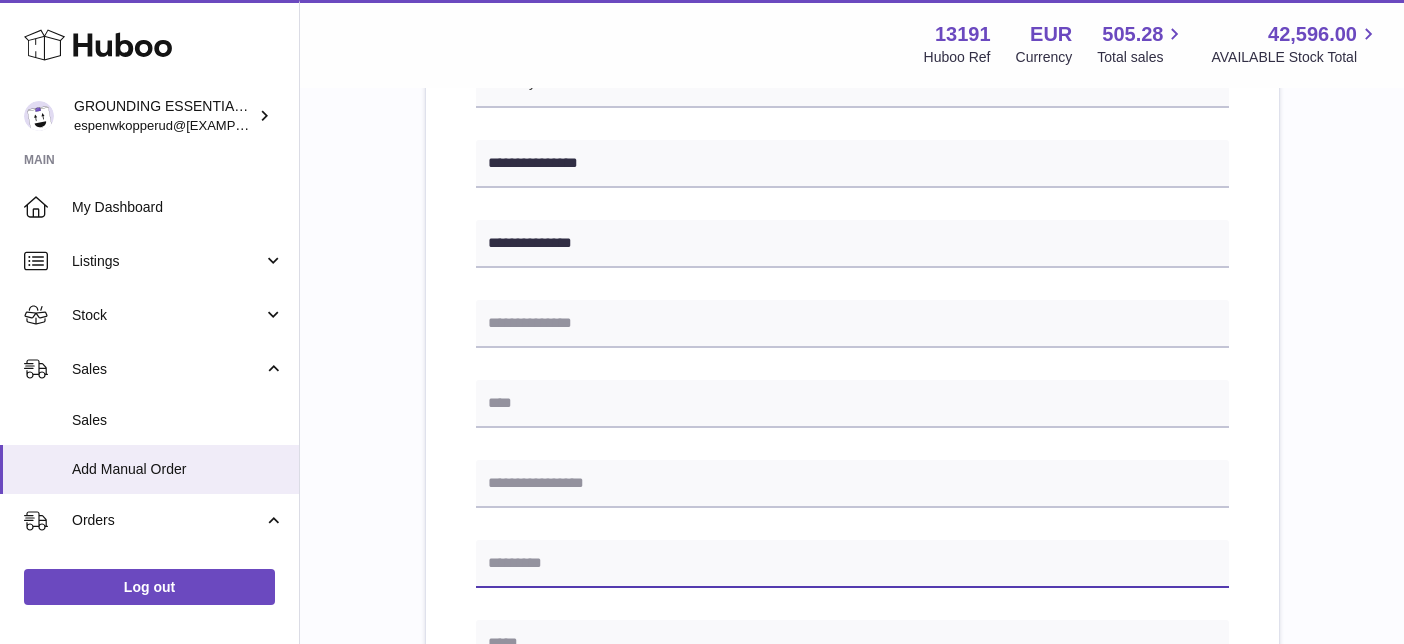 click at bounding box center (852, 564) 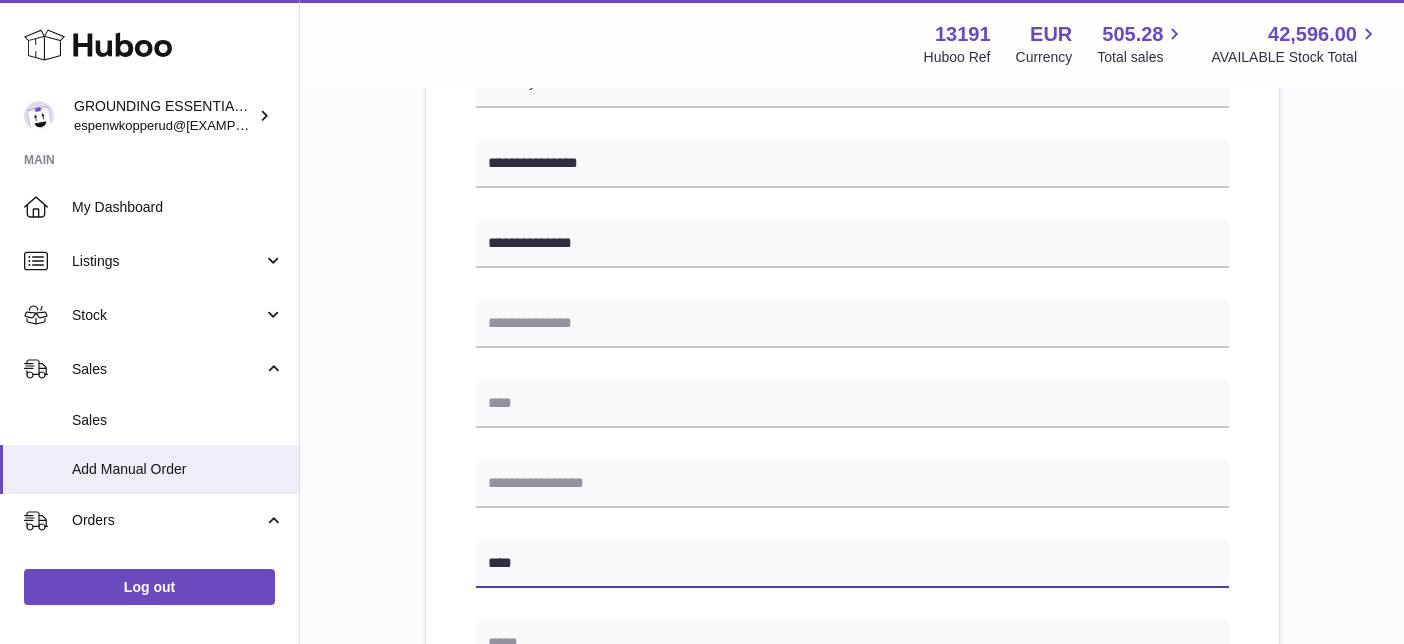type on "****" 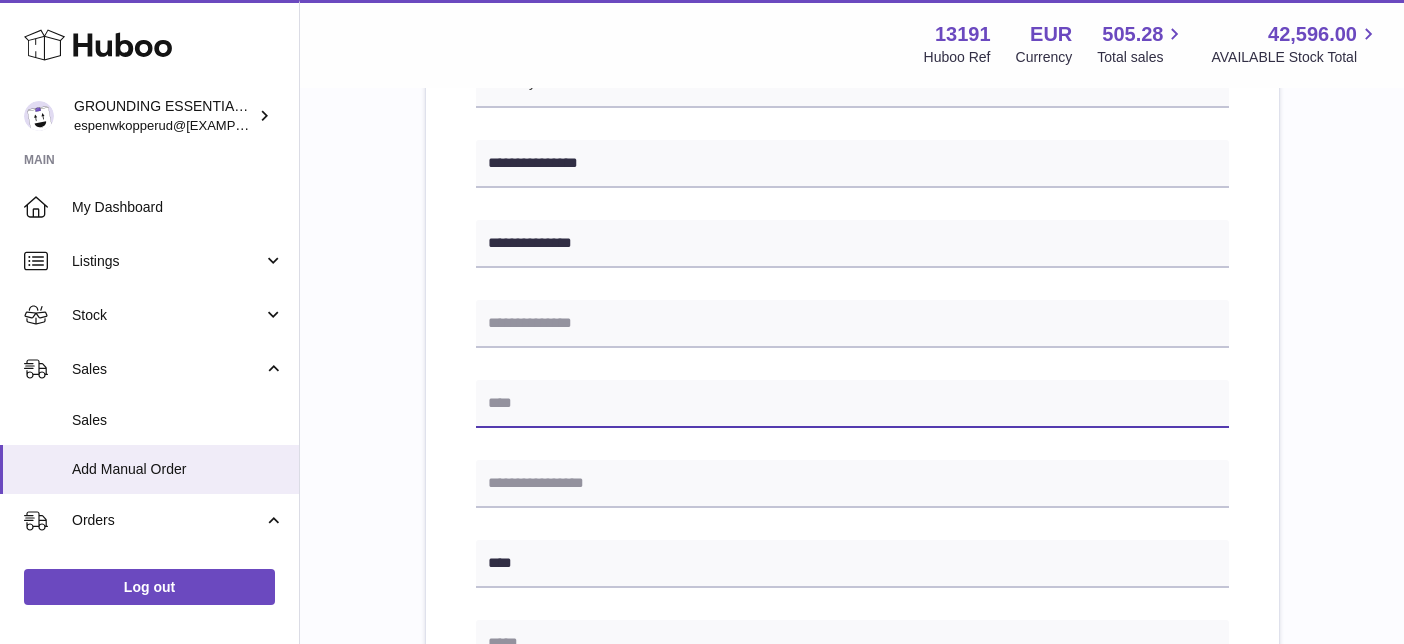 click at bounding box center [852, 404] 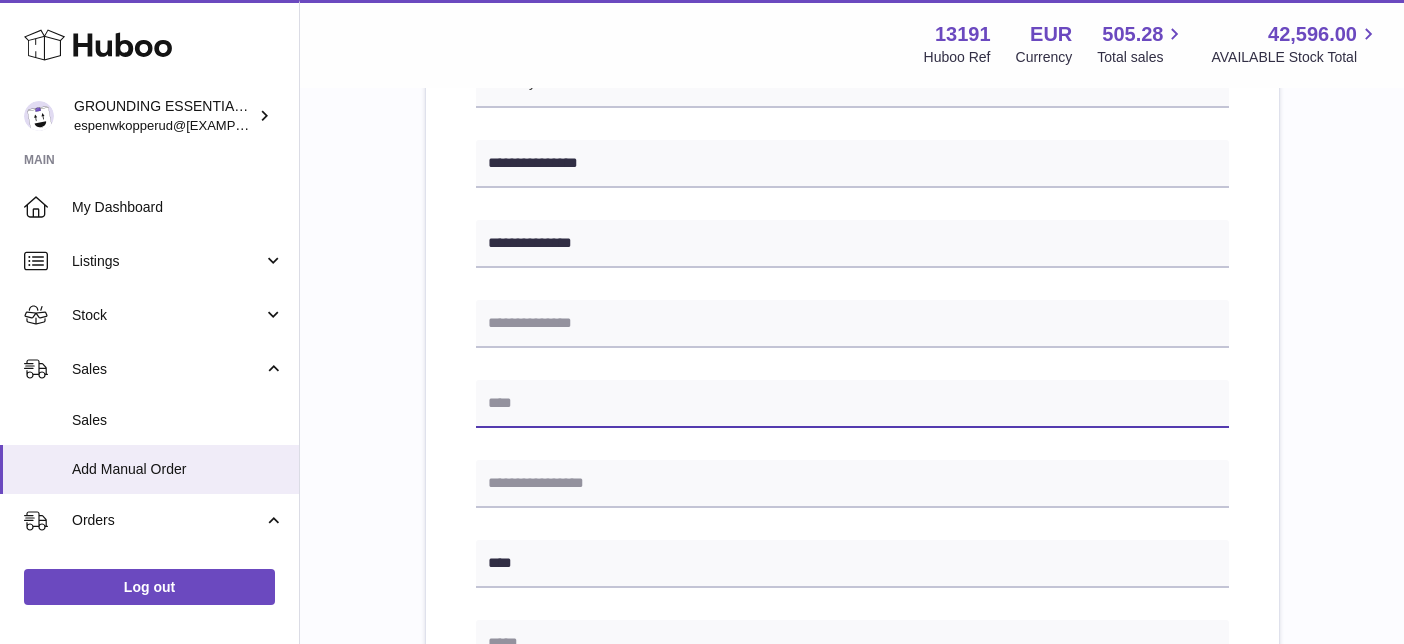 paste on "*******" 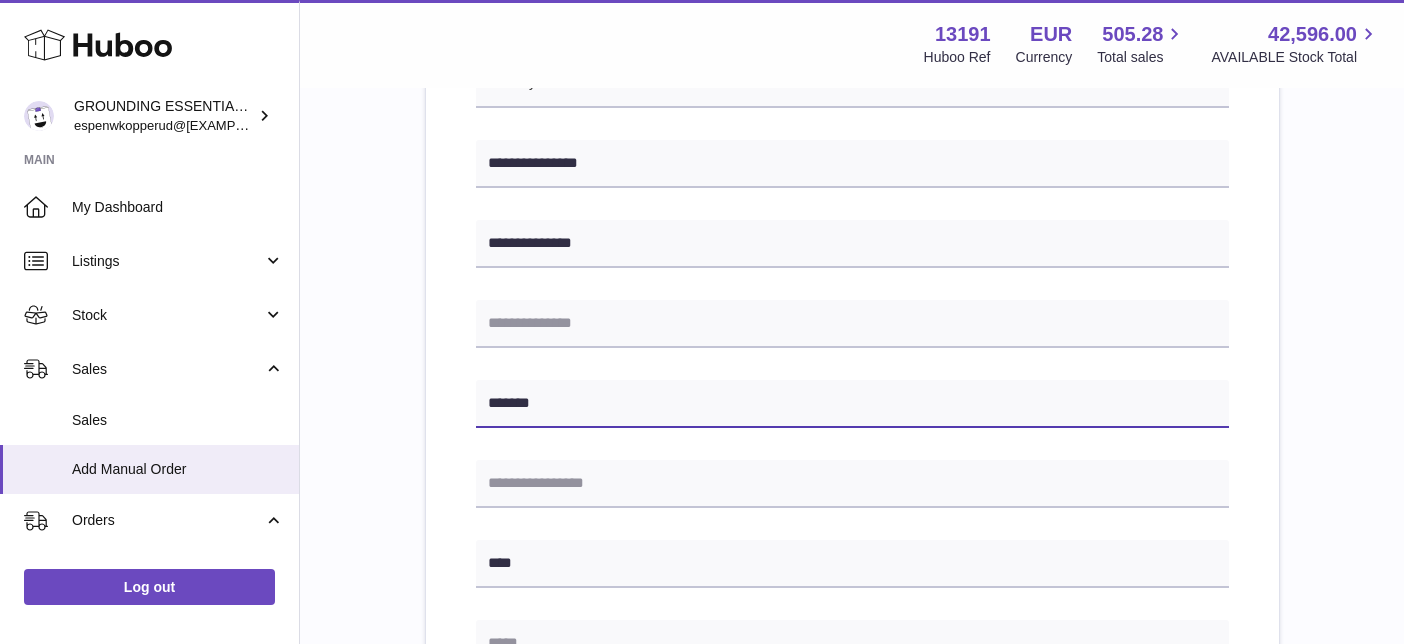 type on "*******" 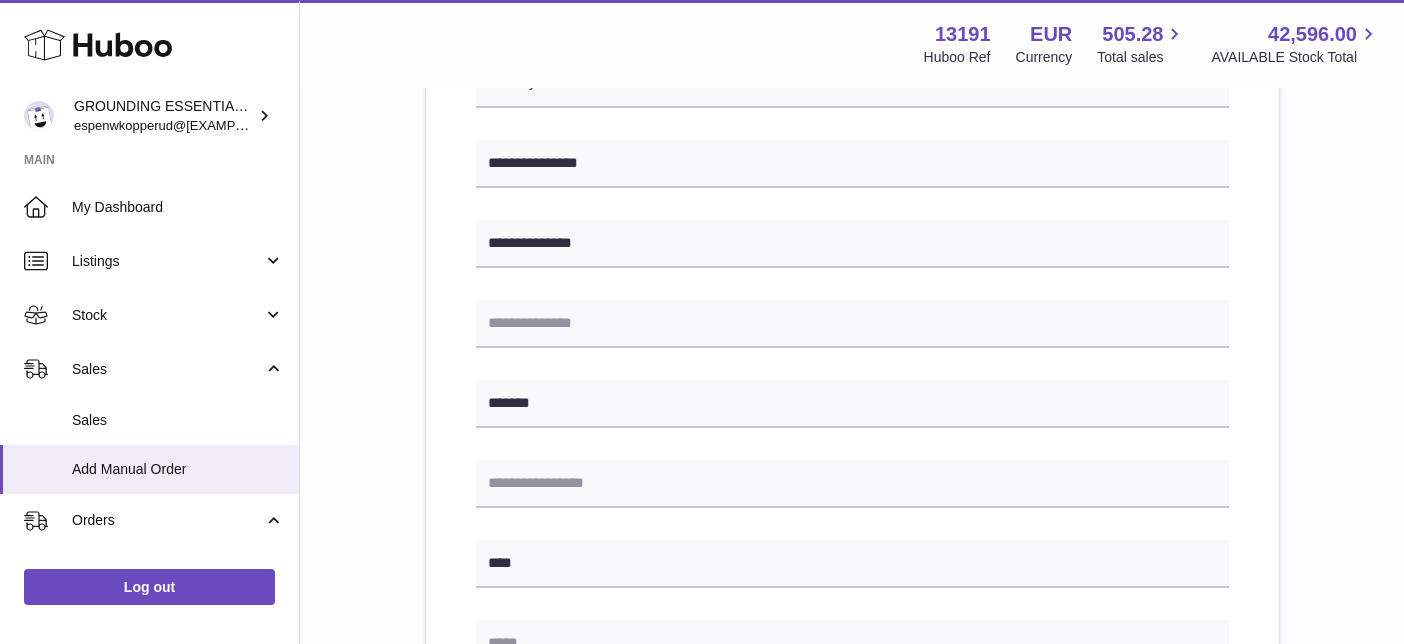 click on "**********" at bounding box center [852, 551] 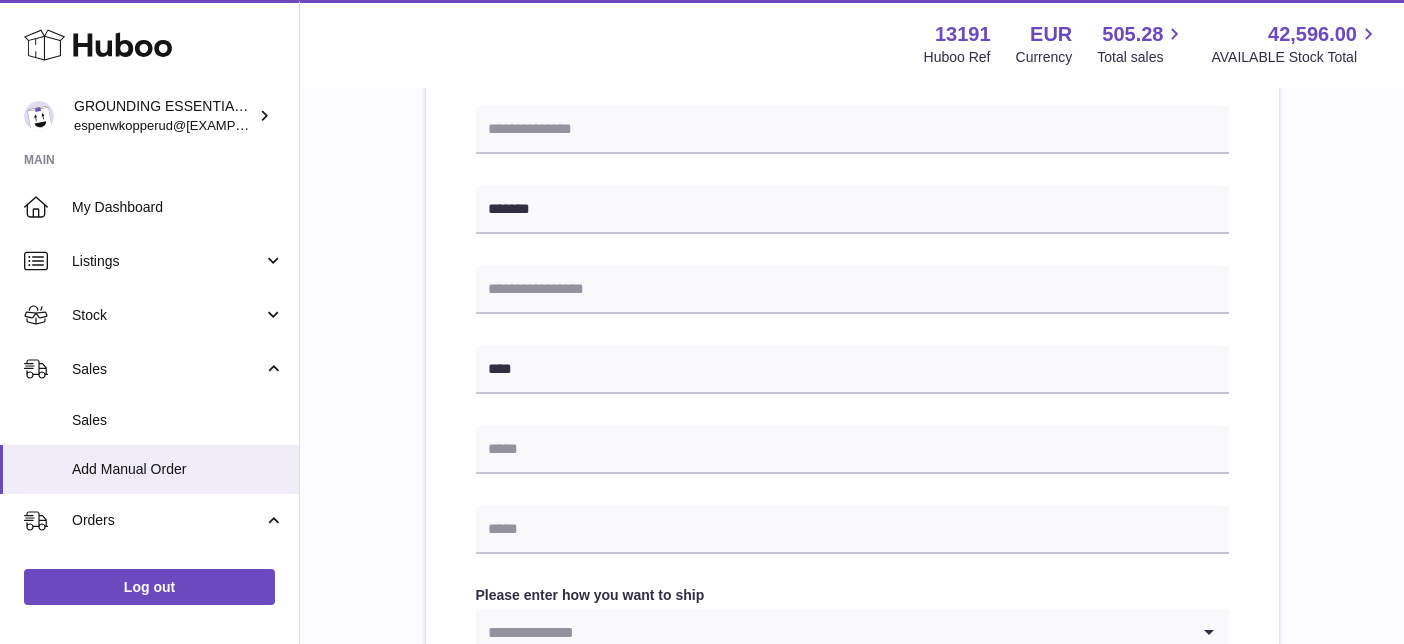 scroll, scrollTop: 597, scrollLeft: 0, axis: vertical 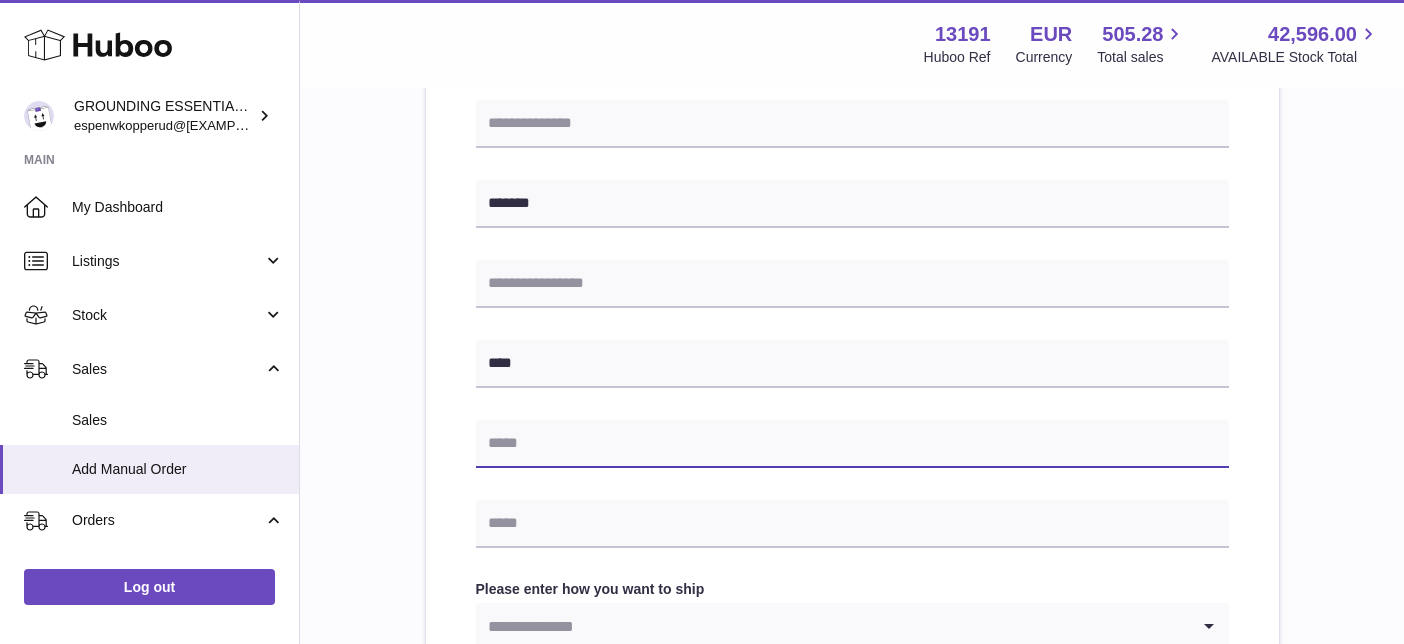 click at bounding box center [852, 444] 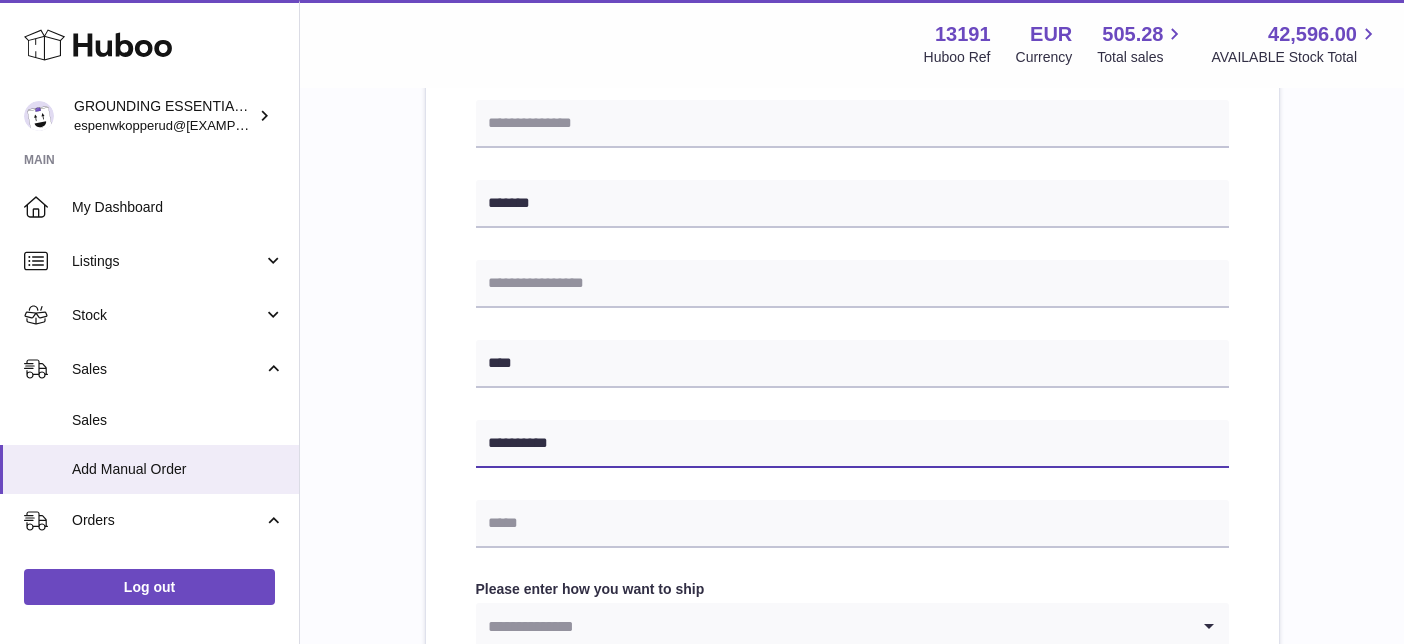 type on "**********" 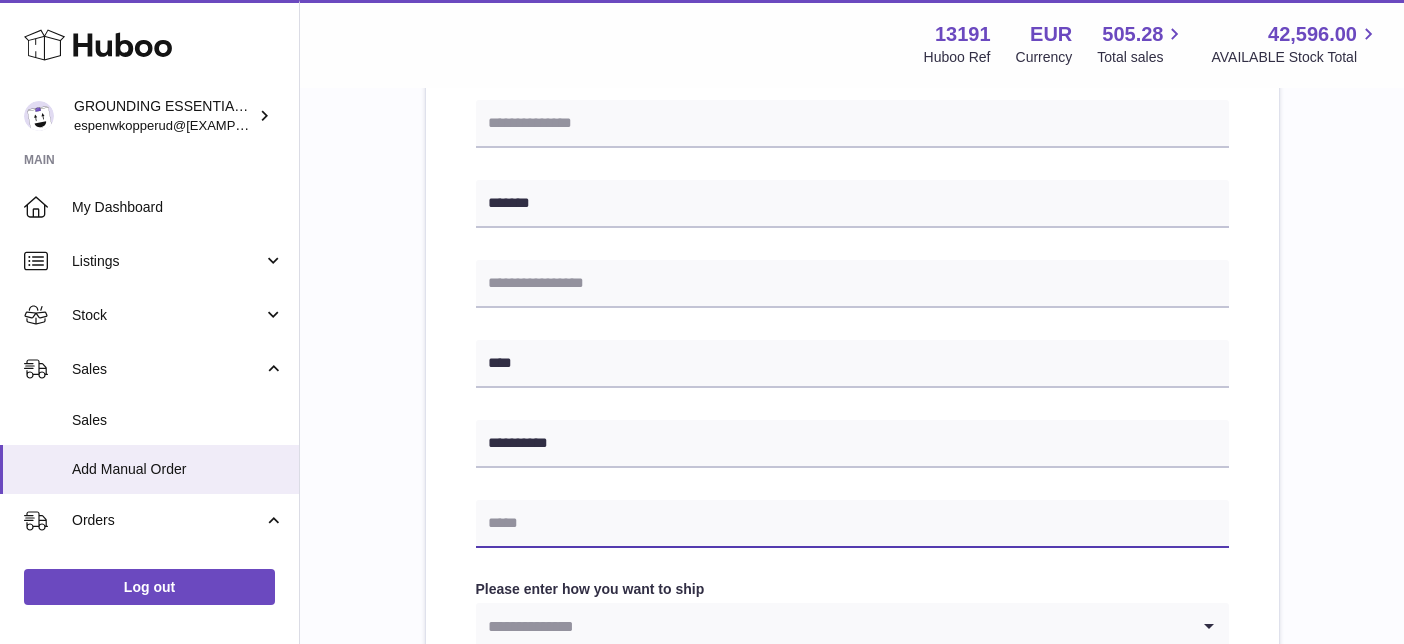 click at bounding box center (852, 524) 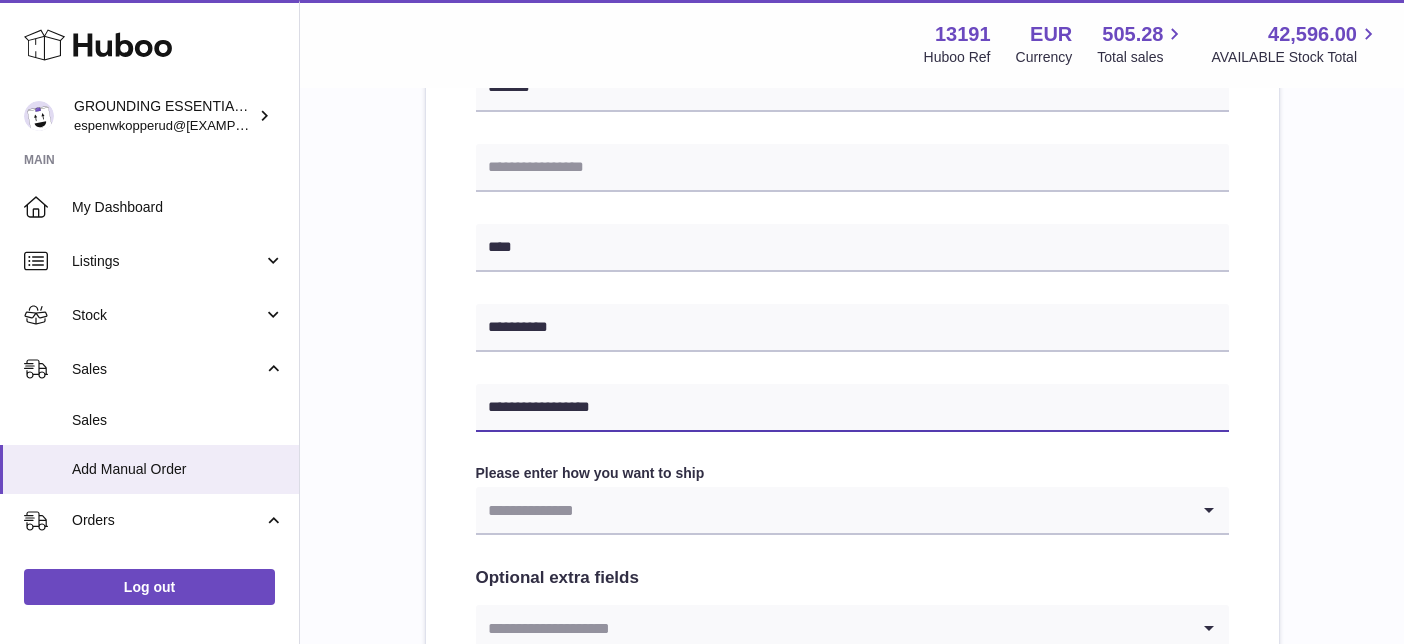 scroll, scrollTop: 790, scrollLeft: 0, axis: vertical 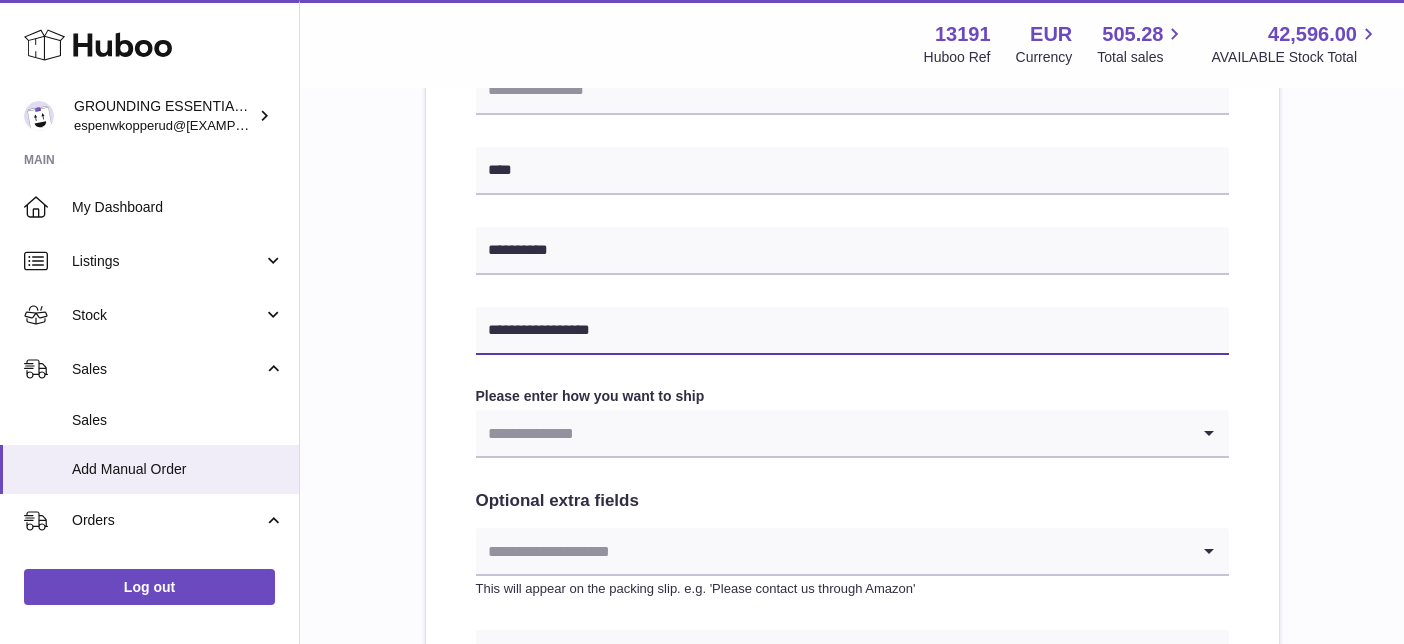 type on "**********" 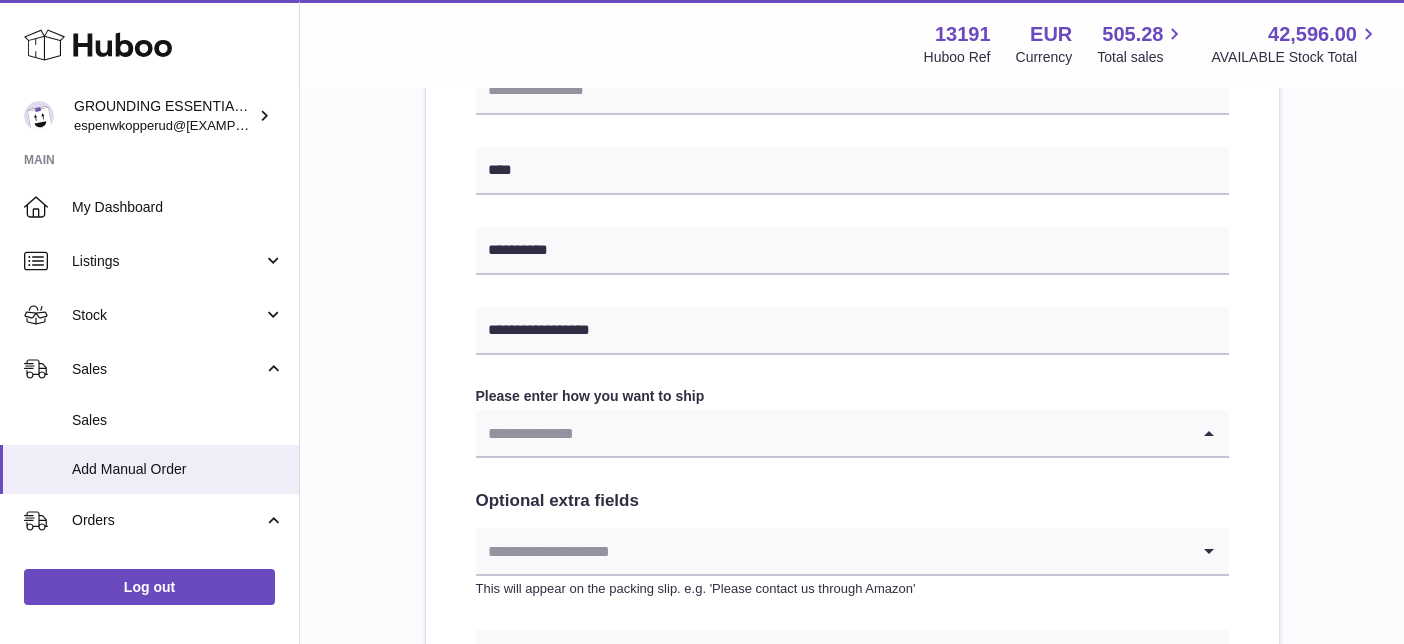 click at bounding box center [832, 433] 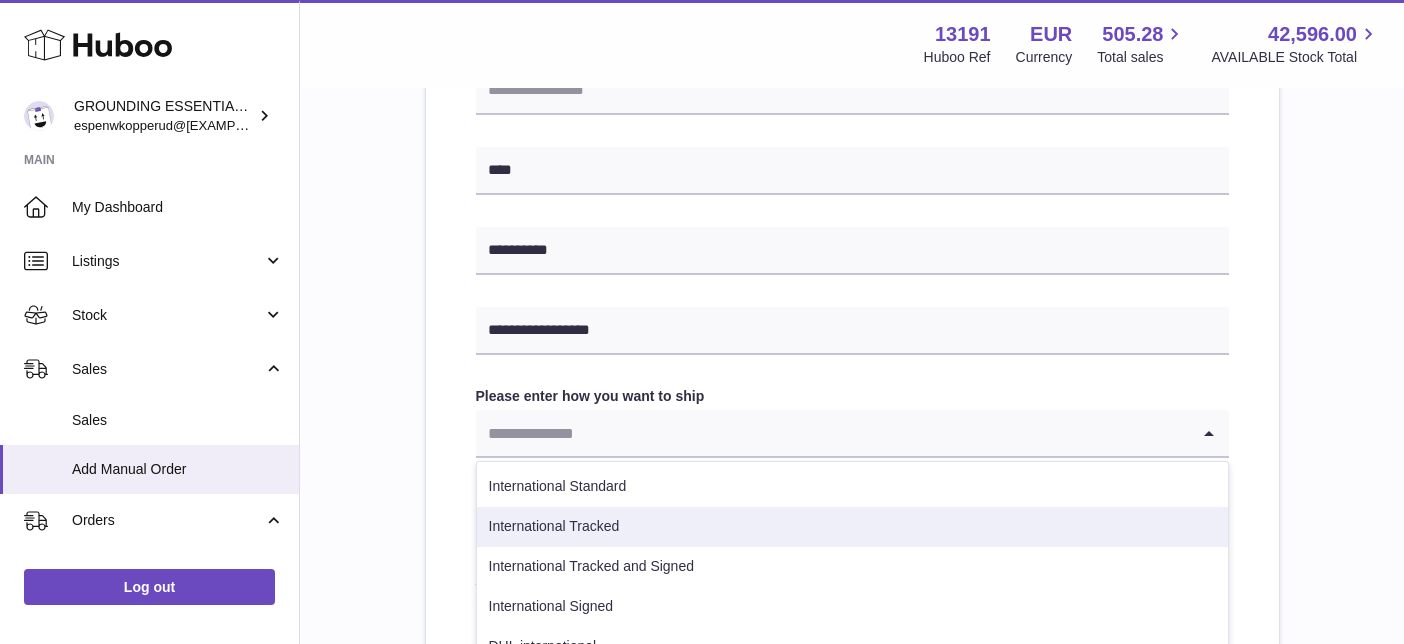 click on "International Tracked" at bounding box center [852, 527] 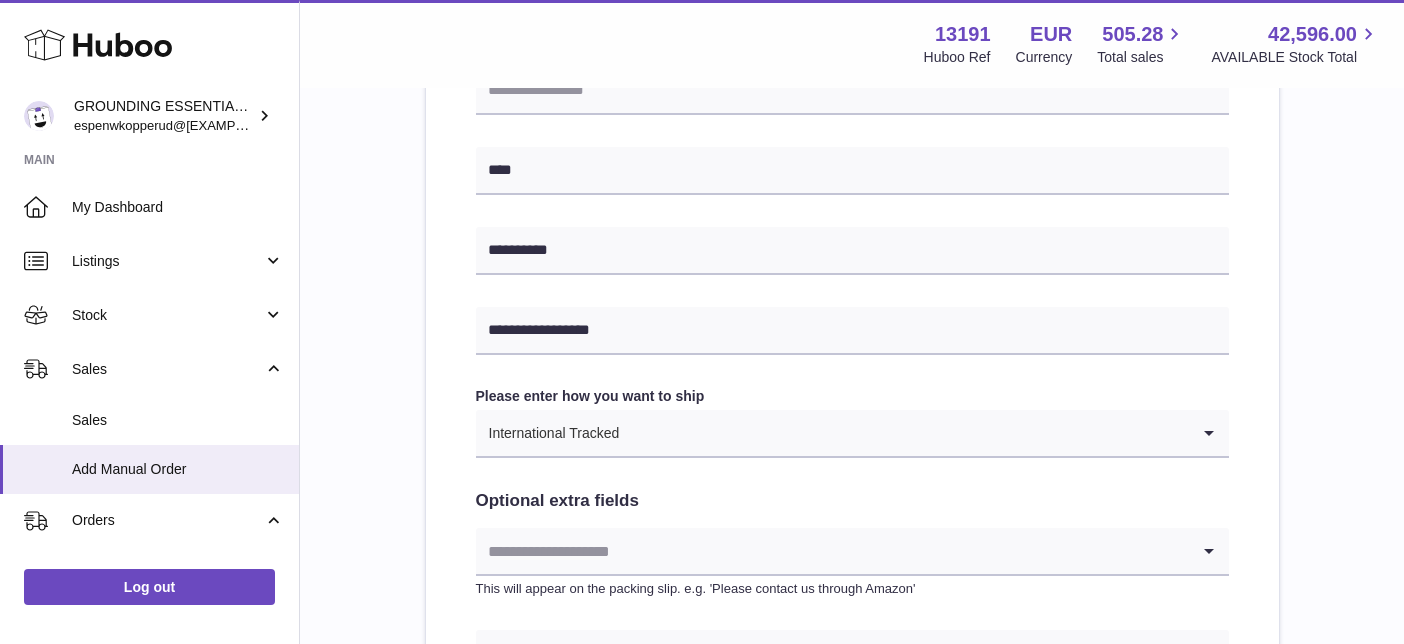 click on "**********" at bounding box center (852, 158) 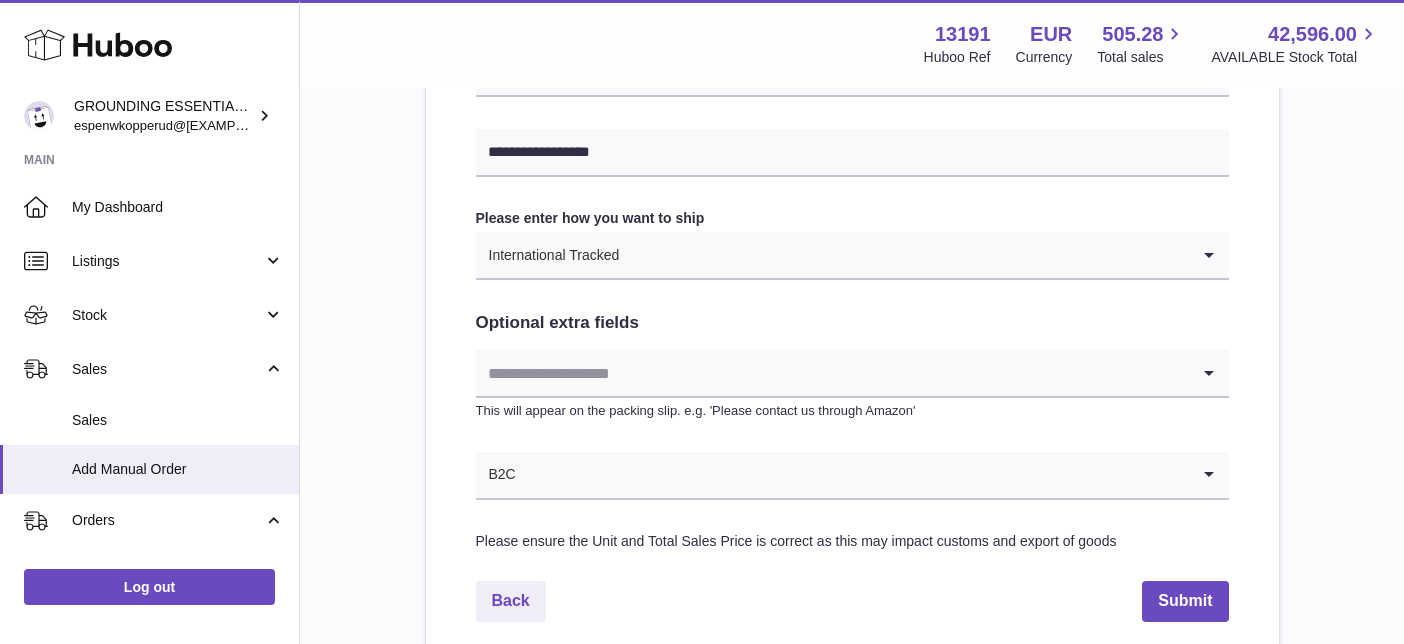 scroll, scrollTop: 1050, scrollLeft: 0, axis: vertical 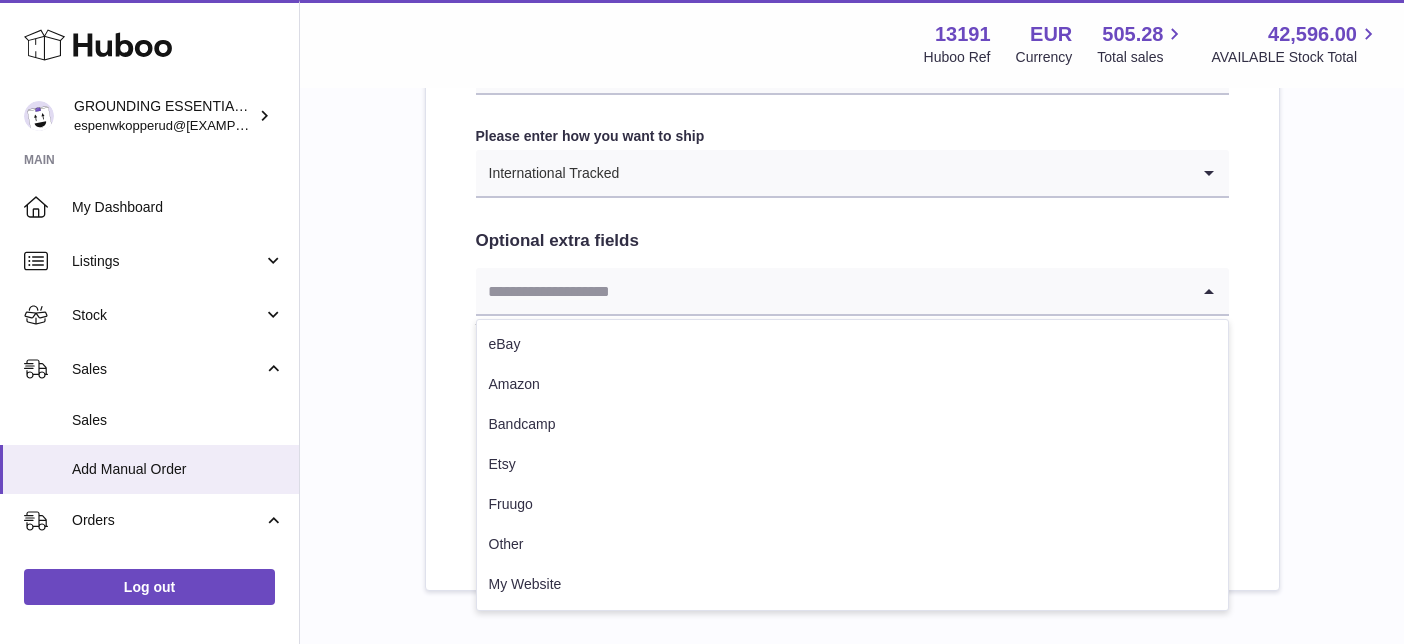 click at bounding box center [832, 291] 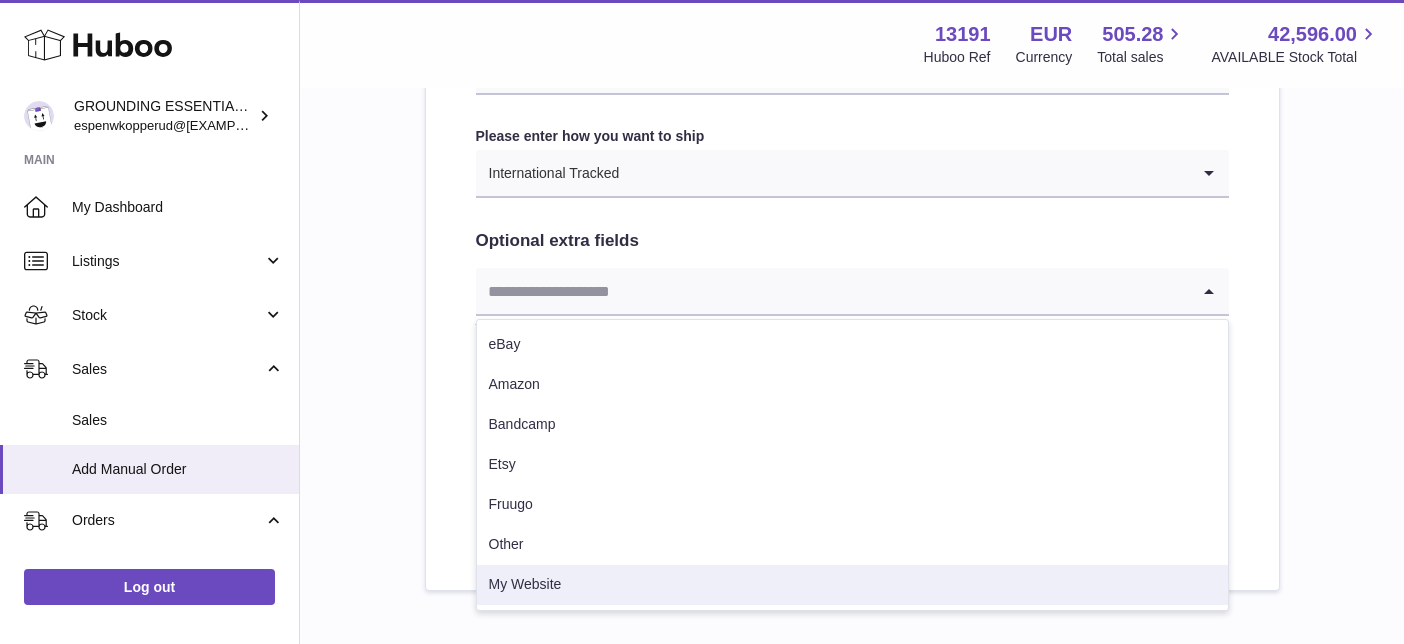 click on "My Website" at bounding box center [852, 585] 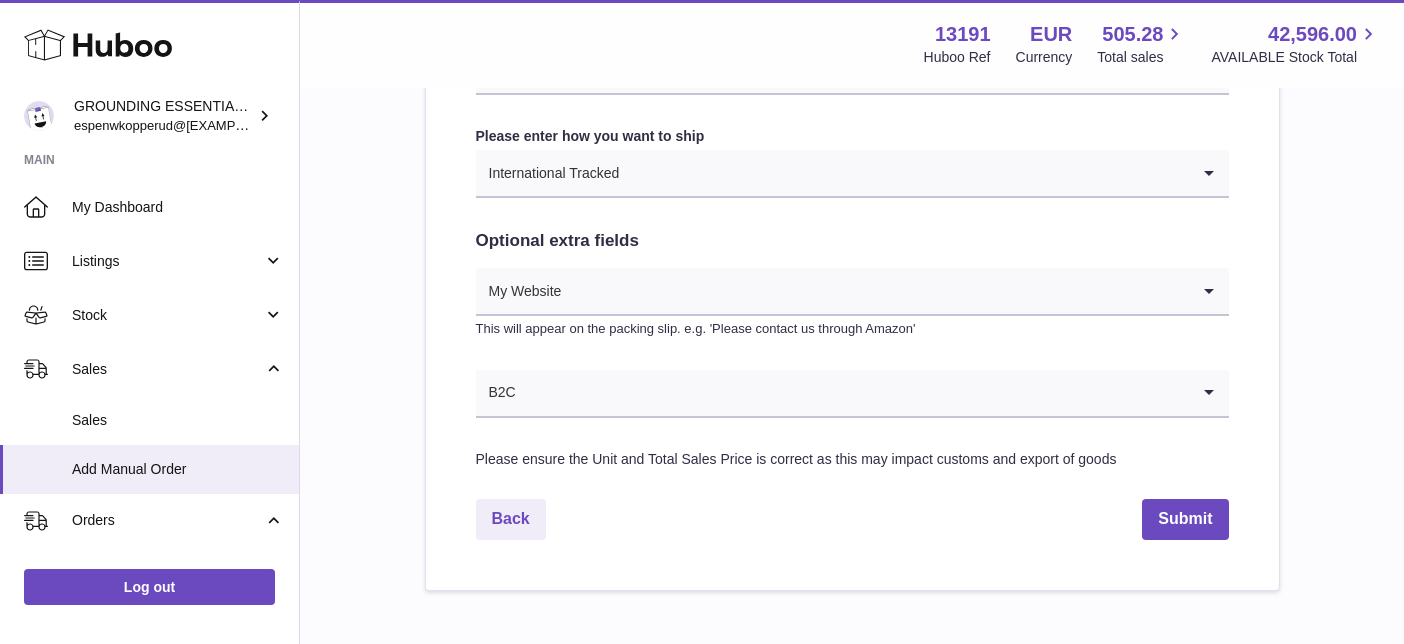 click on "**********" at bounding box center [852, -102] 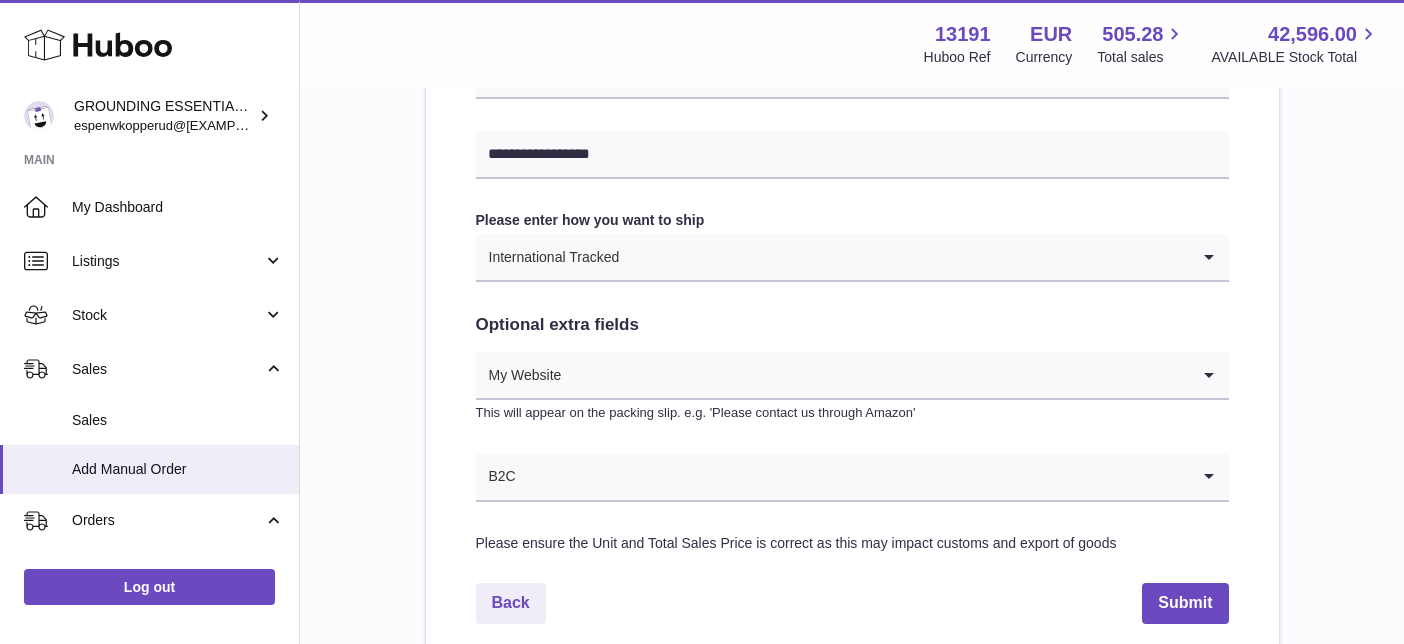 scroll, scrollTop: 965, scrollLeft: 0, axis: vertical 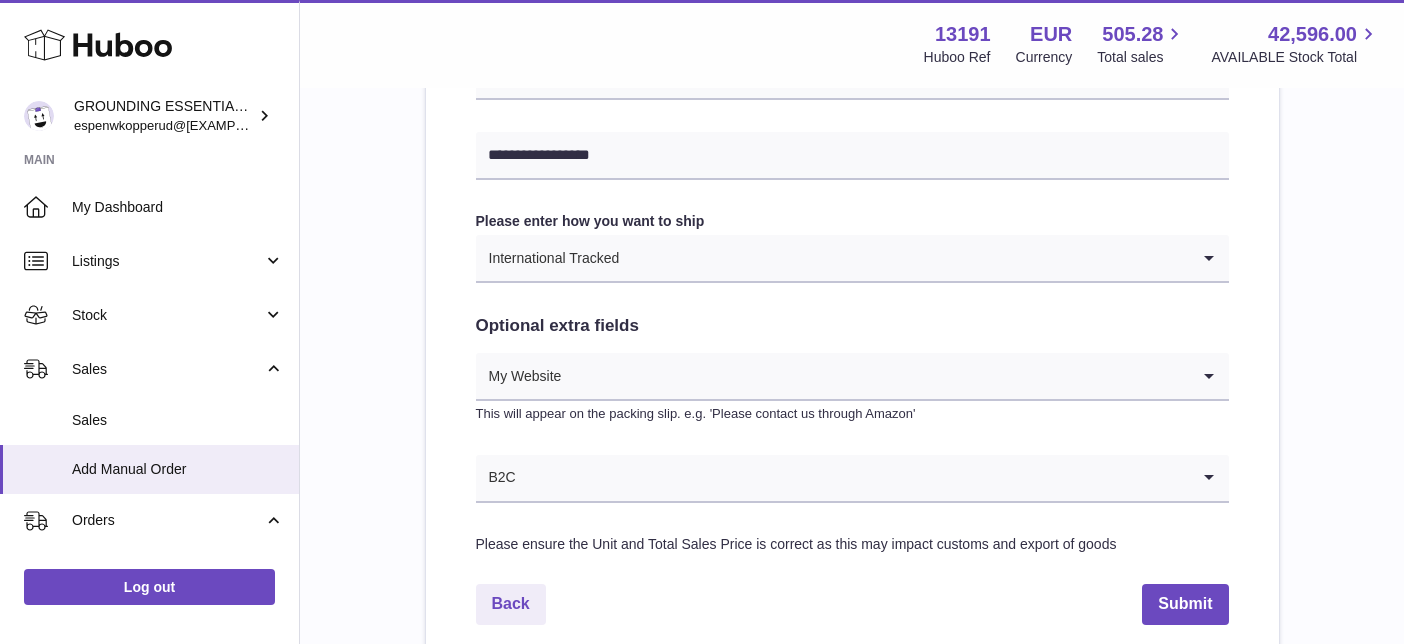 click at bounding box center [904, 258] 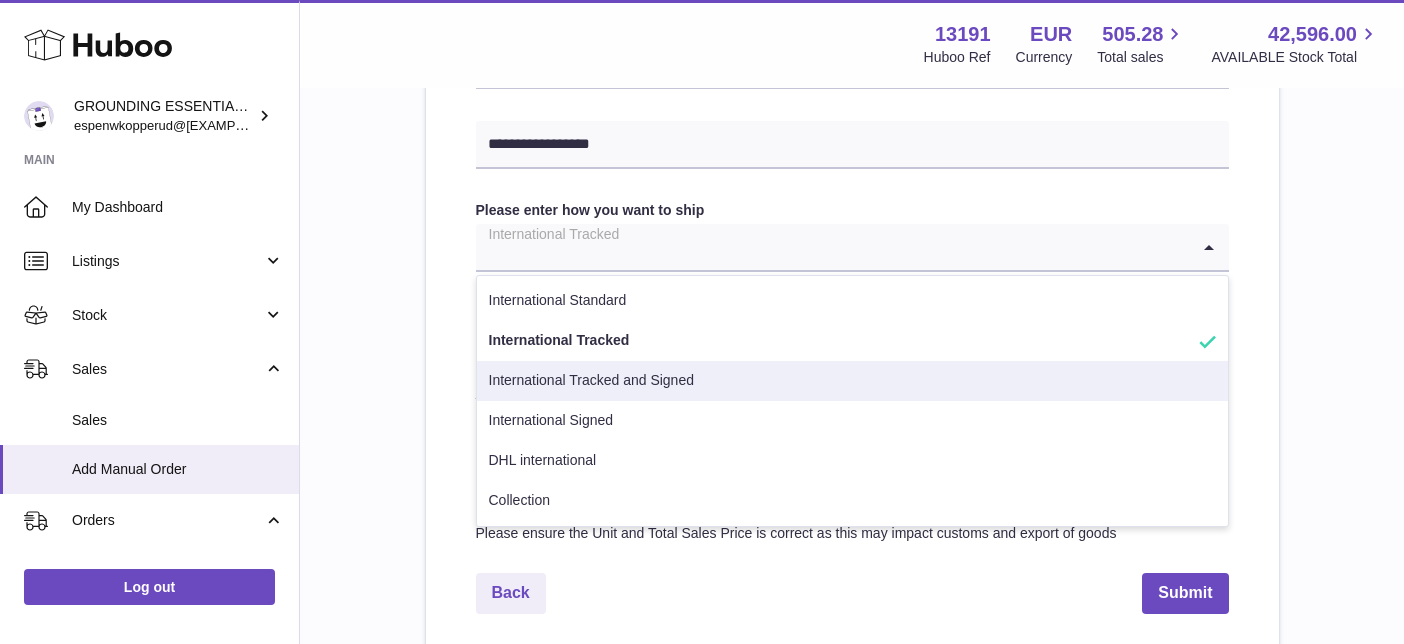 scroll, scrollTop: 979, scrollLeft: 0, axis: vertical 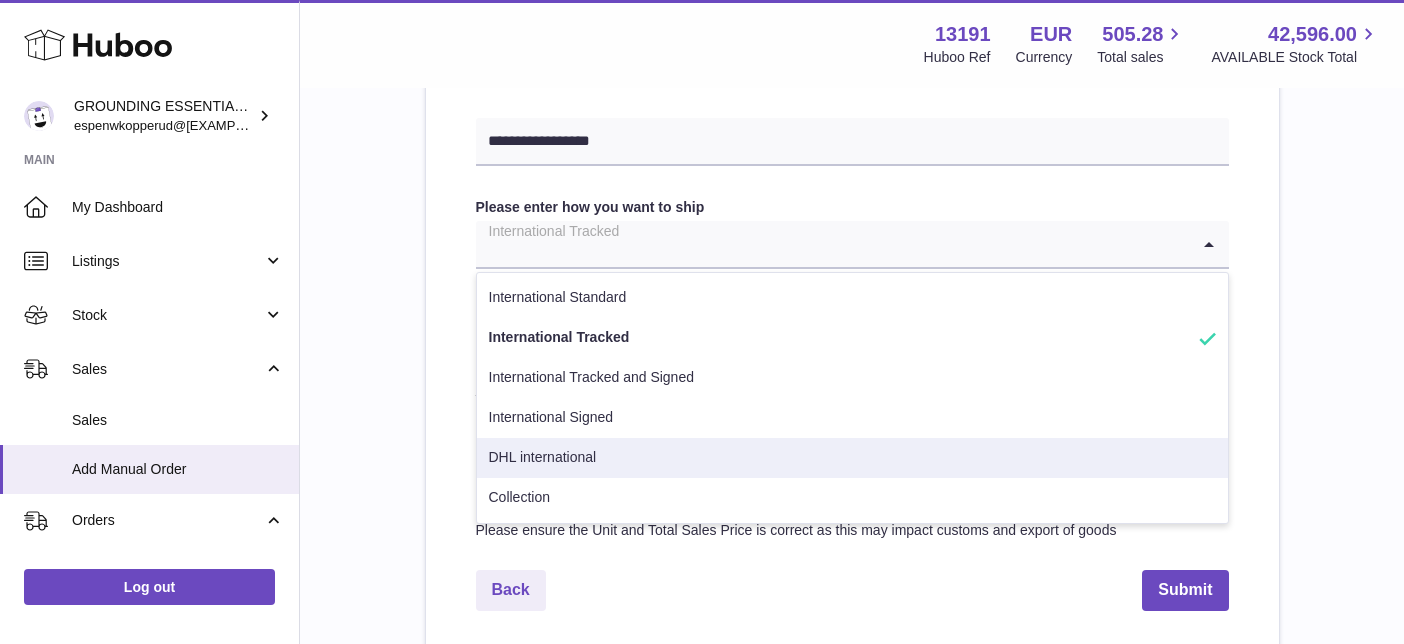 click on "DHL international" at bounding box center [852, 458] 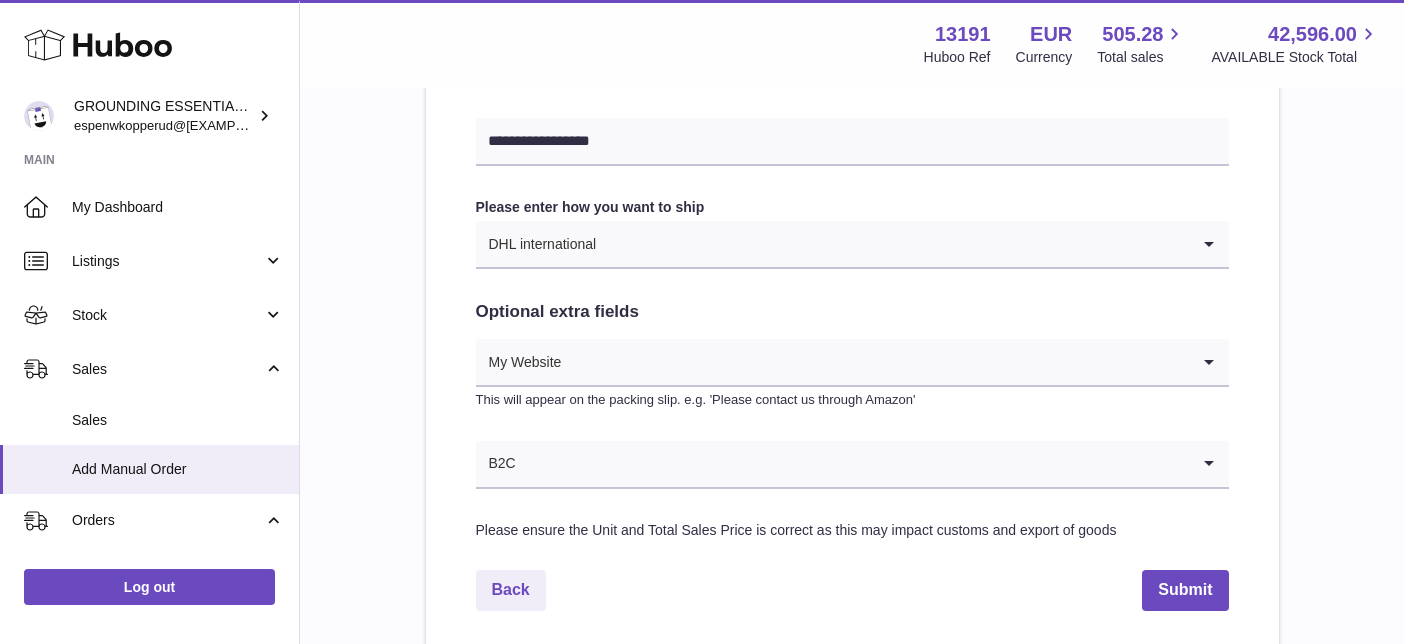 click on "Optional extra fields" at bounding box center (852, 312) 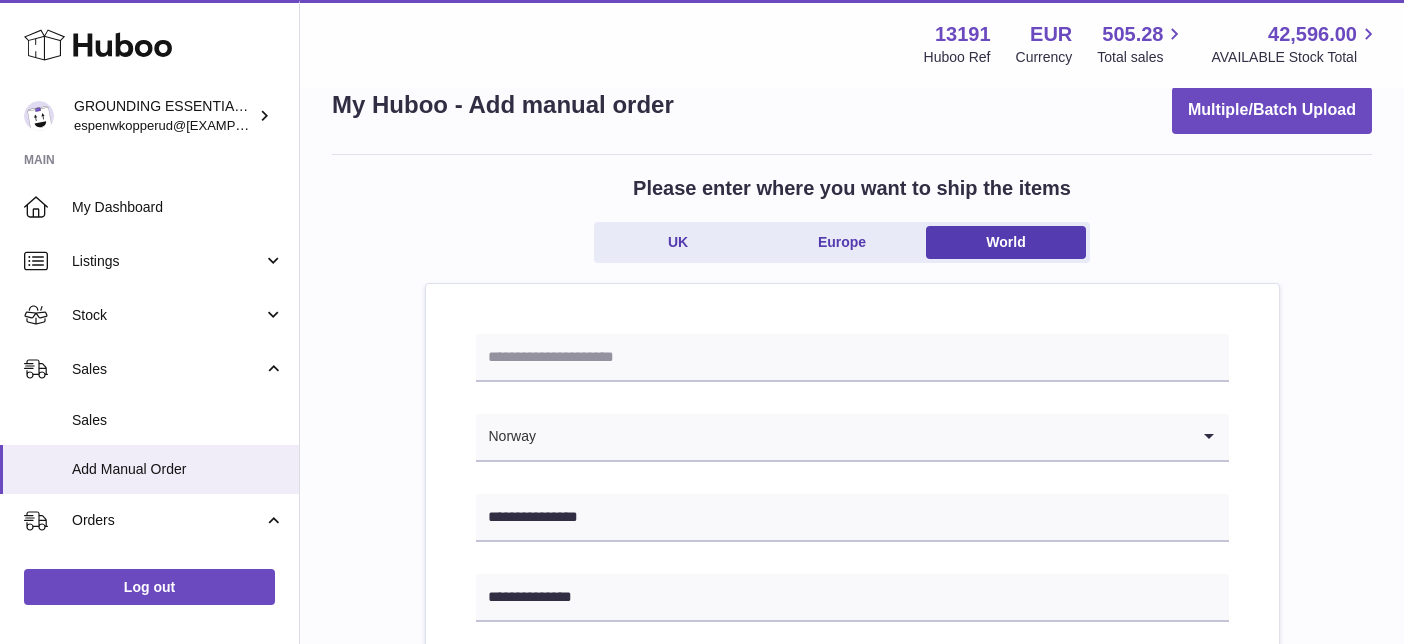 scroll, scrollTop: 39, scrollLeft: 0, axis: vertical 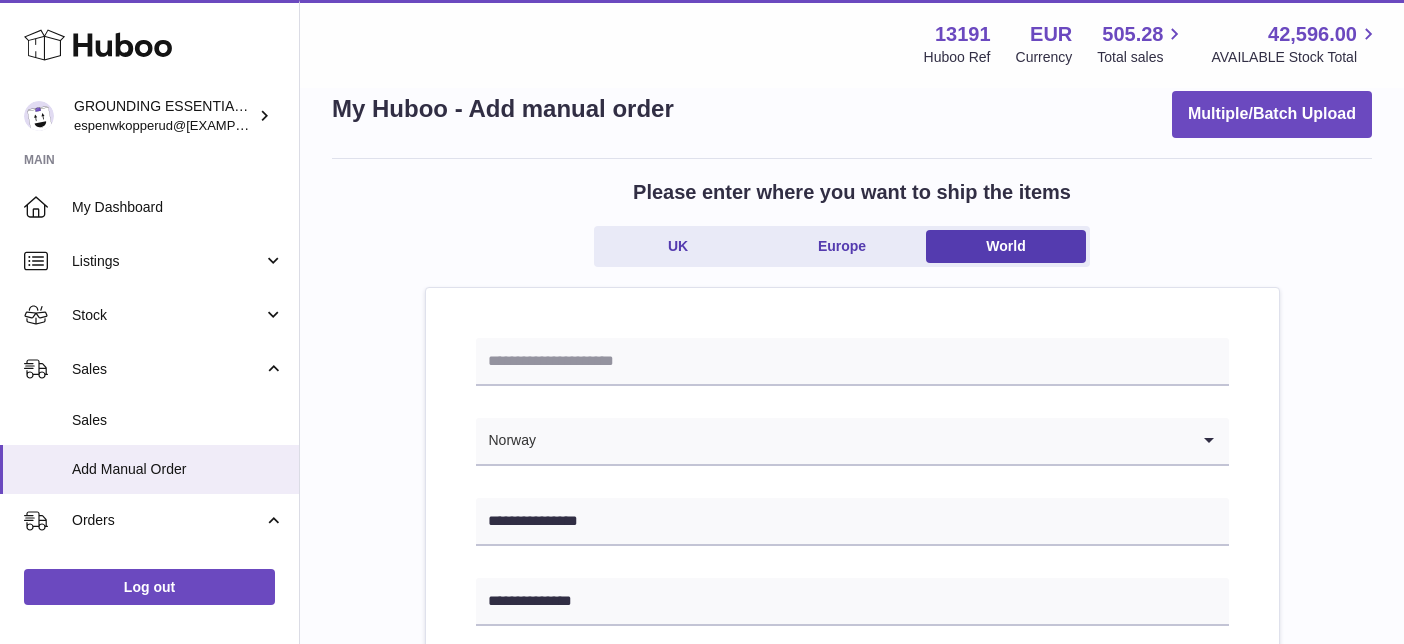 click on "Please enter where you want to ship the items
UK
Europe
World" at bounding box center (852, 233) 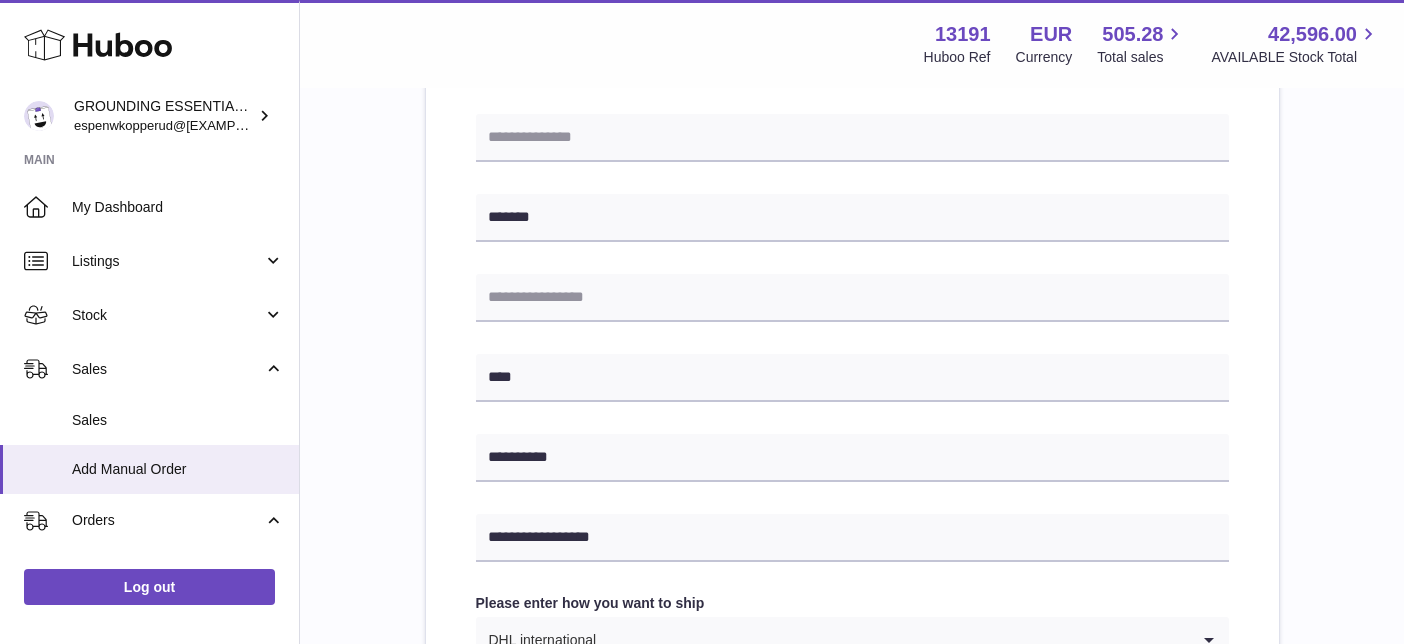 scroll, scrollTop: 594, scrollLeft: 0, axis: vertical 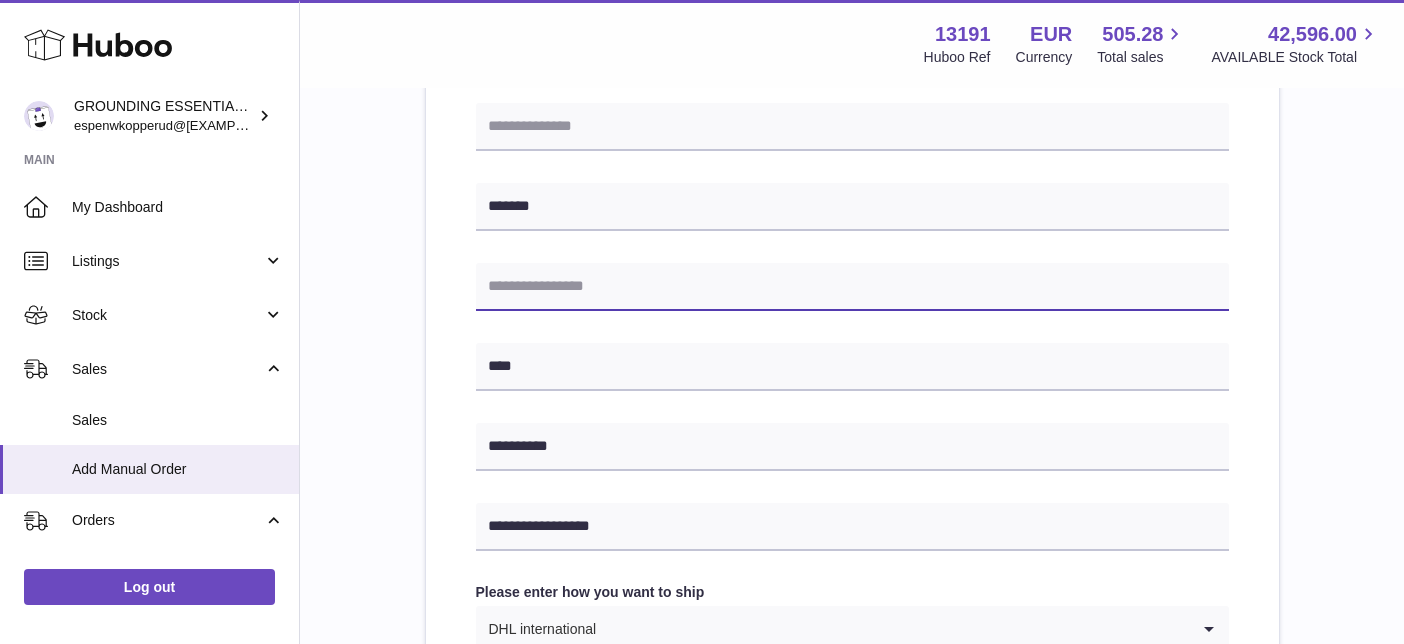 click at bounding box center [852, 287] 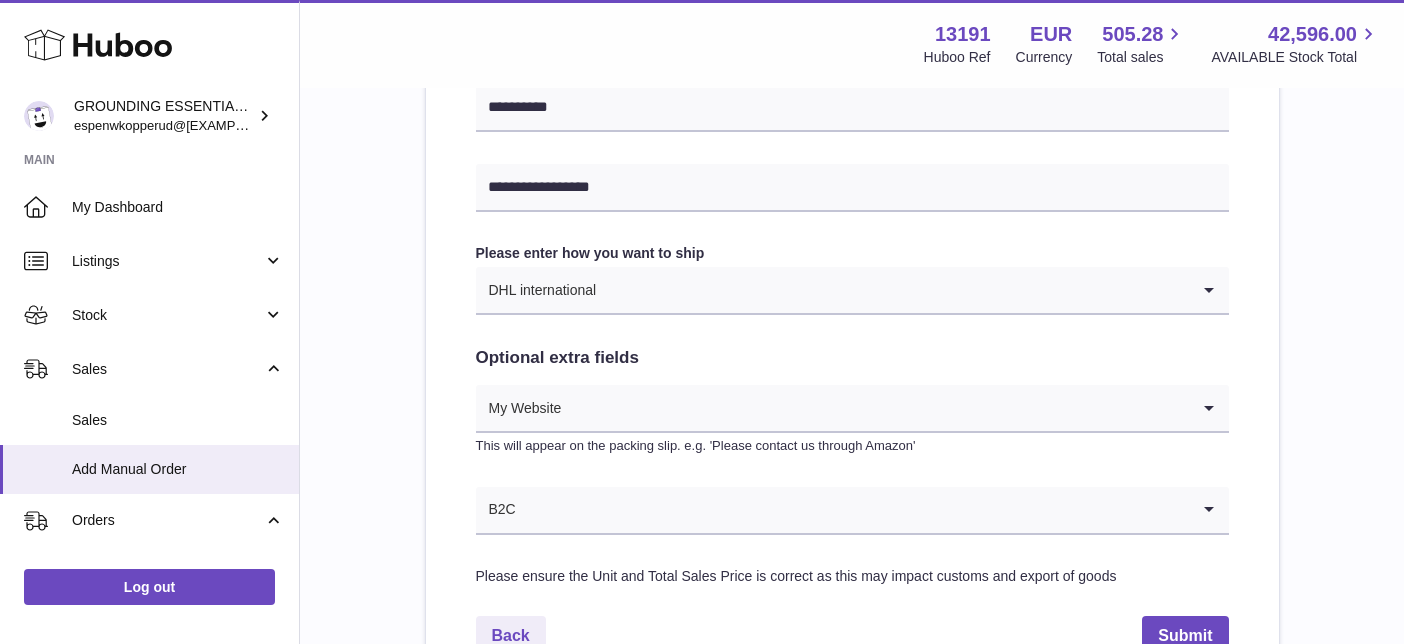 scroll, scrollTop: 1154, scrollLeft: 0, axis: vertical 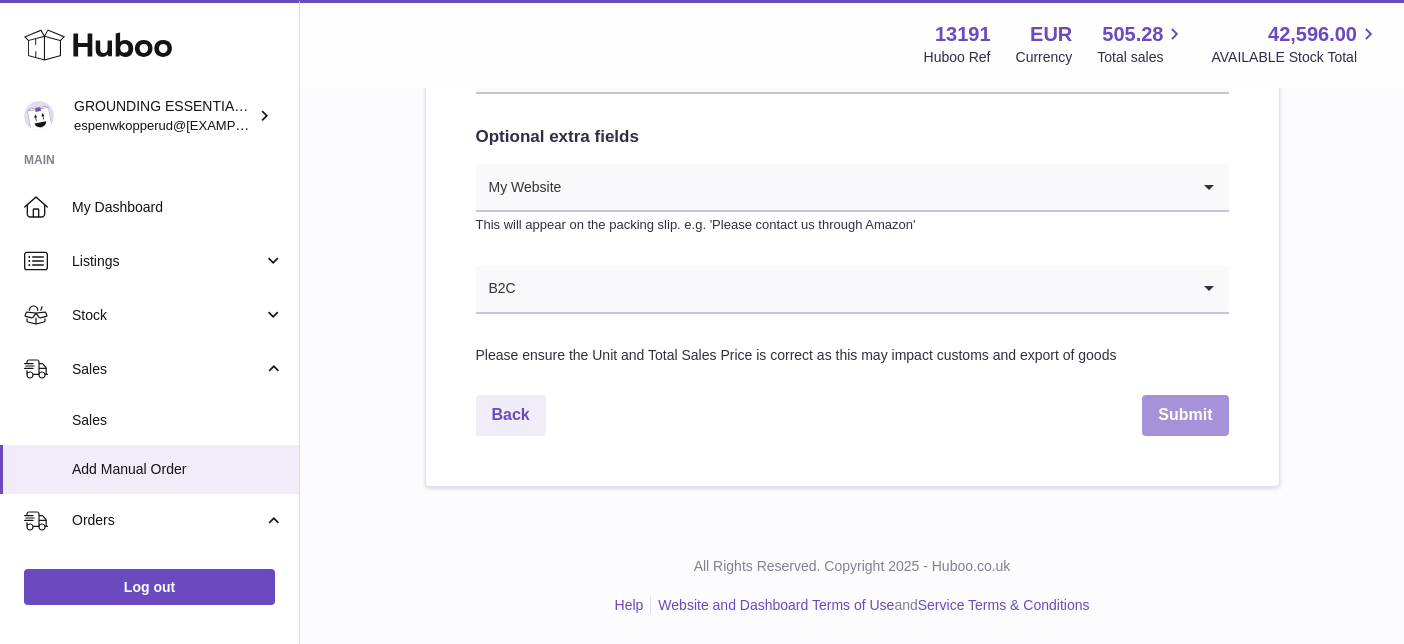 type on "*****" 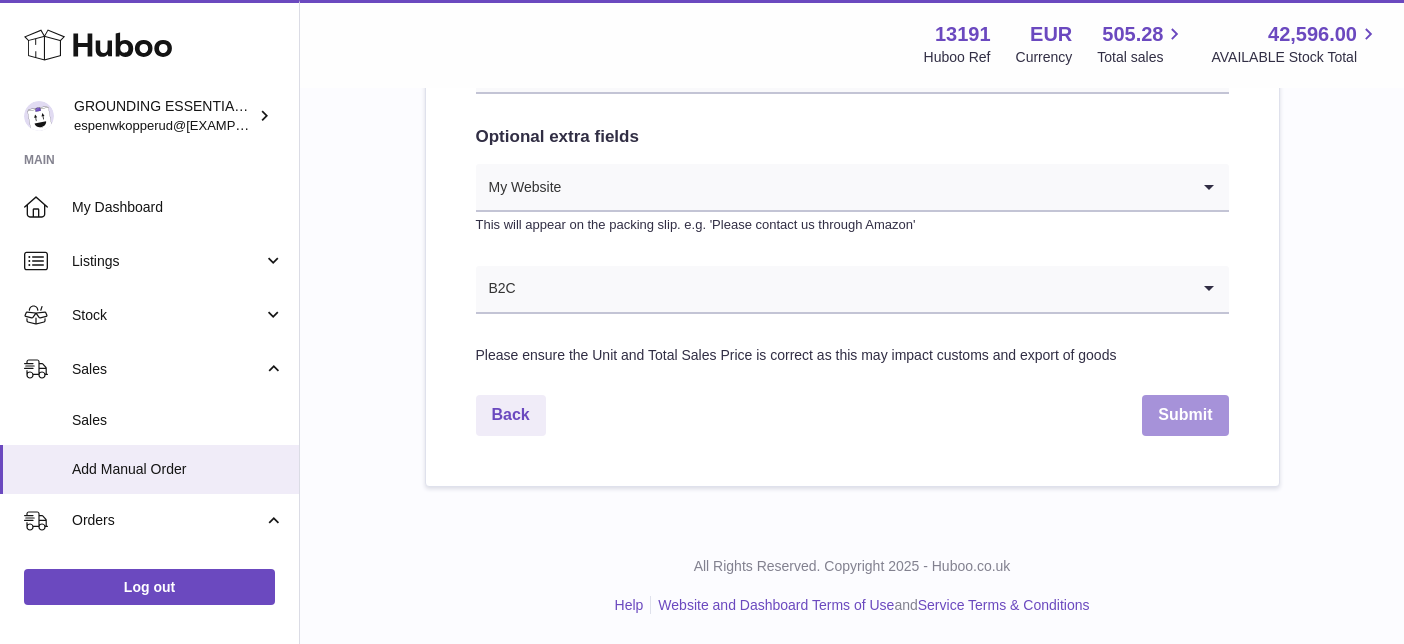 click on "Submit" at bounding box center [1185, 415] 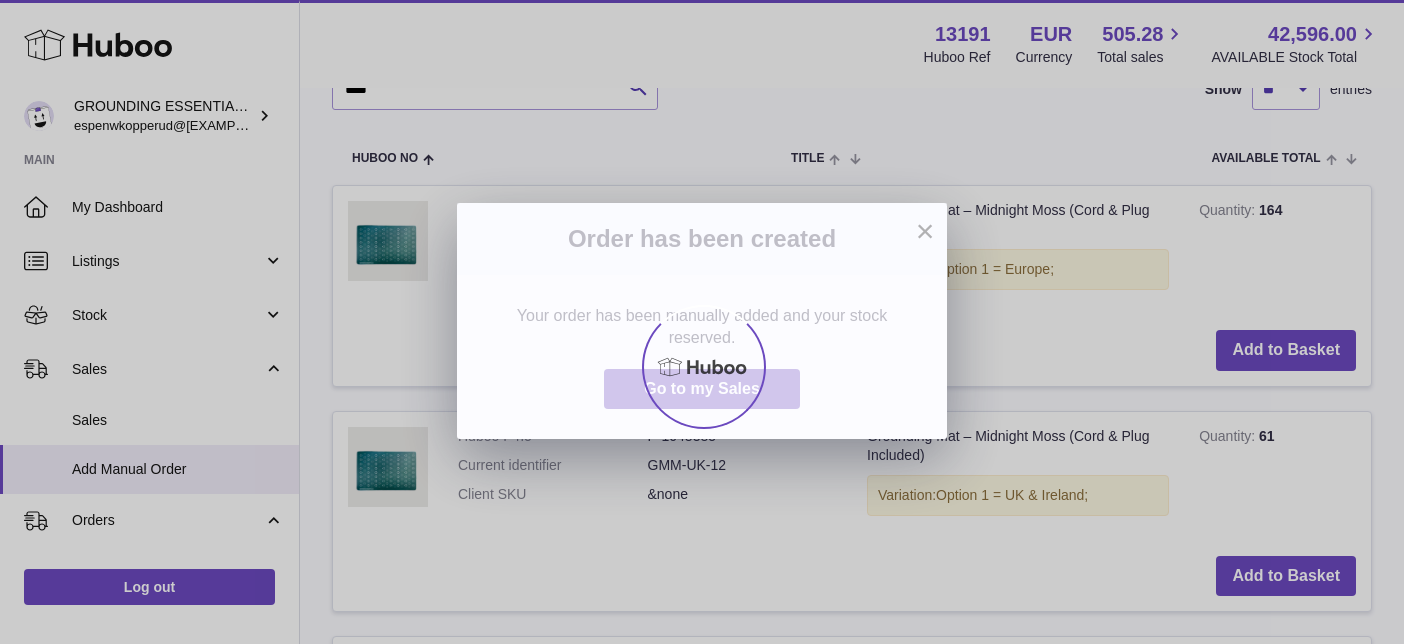 scroll, scrollTop: 0, scrollLeft: 0, axis: both 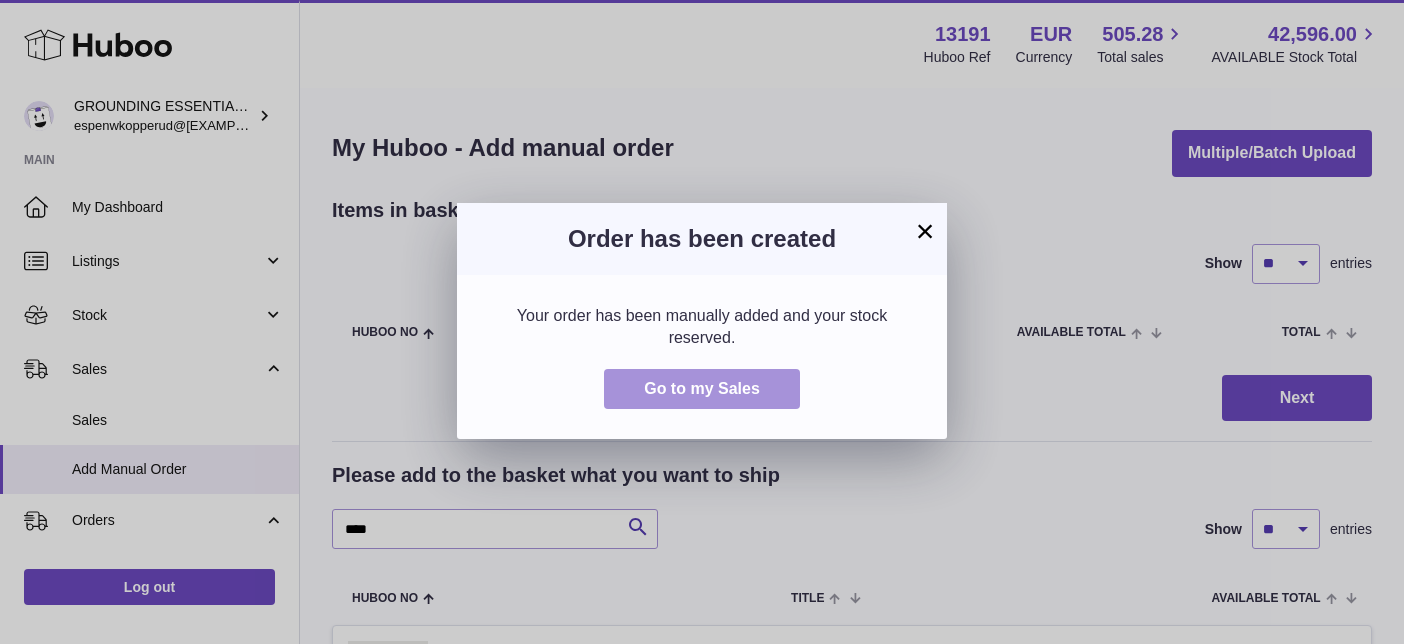 click on "Go to my Sales" at bounding box center (702, 388) 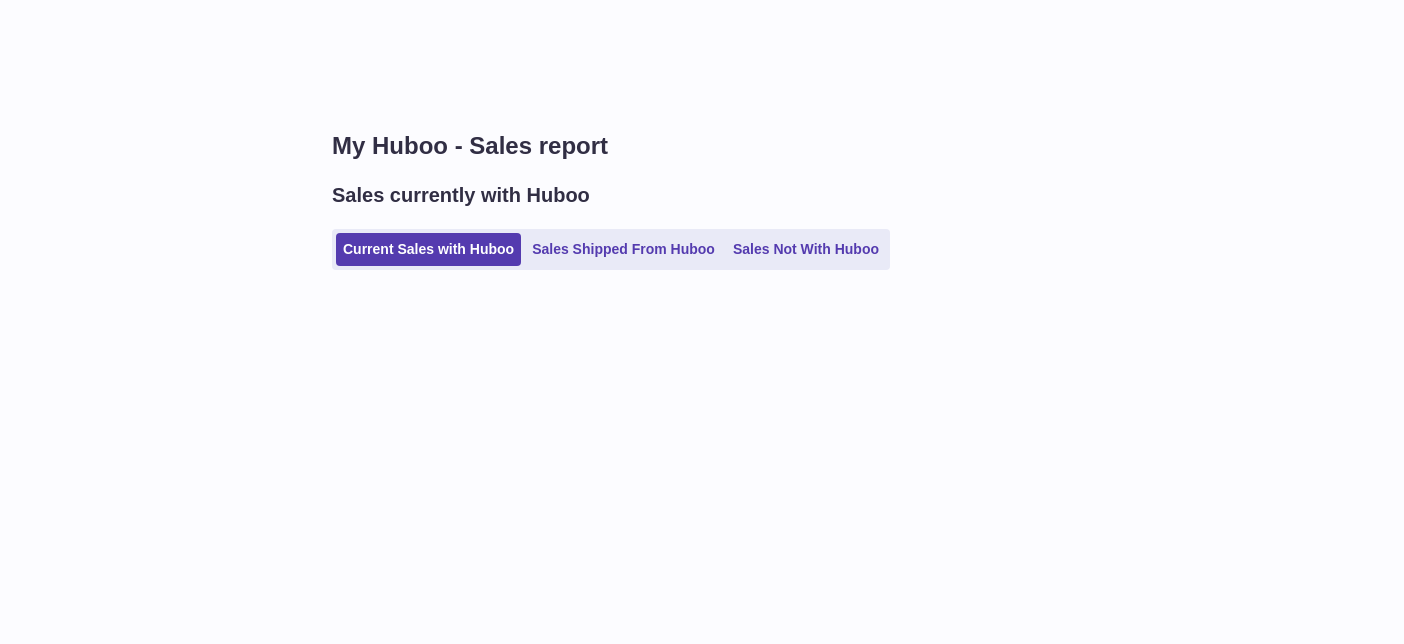 scroll, scrollTop: 0, scrollLeft: 0, axis: both 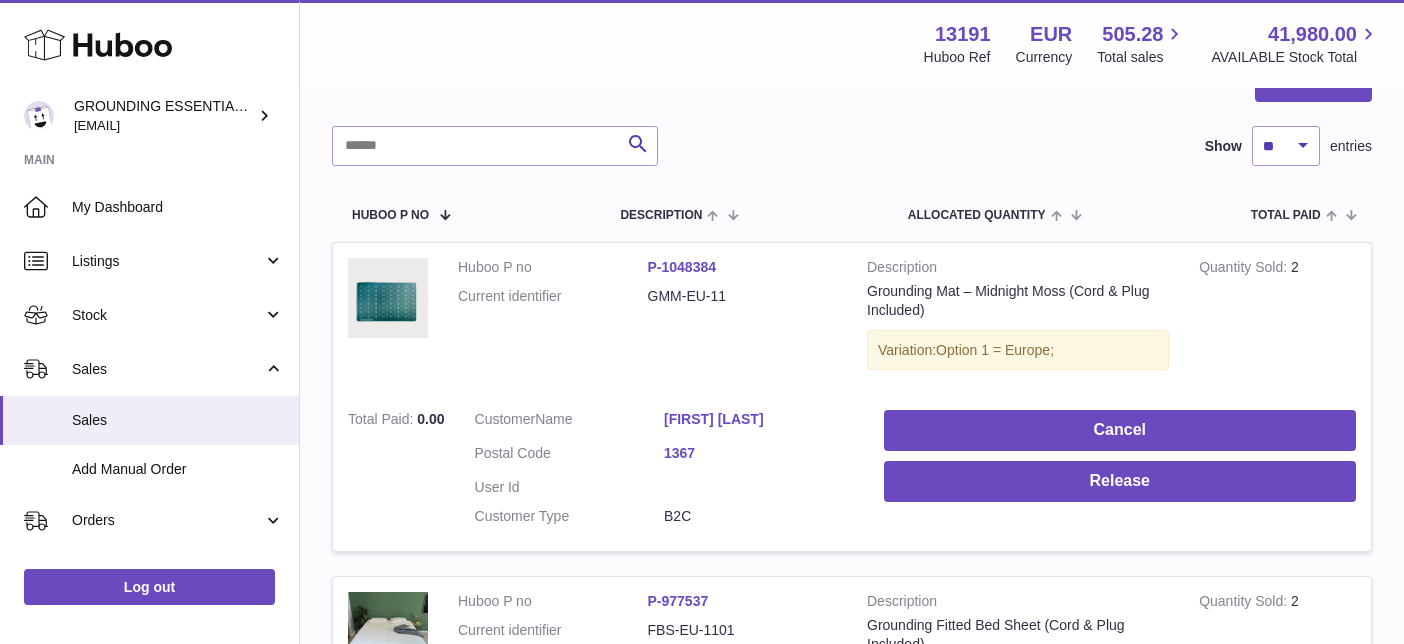 drag, startPoint x: 641, startPoint y: 419, endPoint x: 773, endPoint y: 414, distance: 132.09467 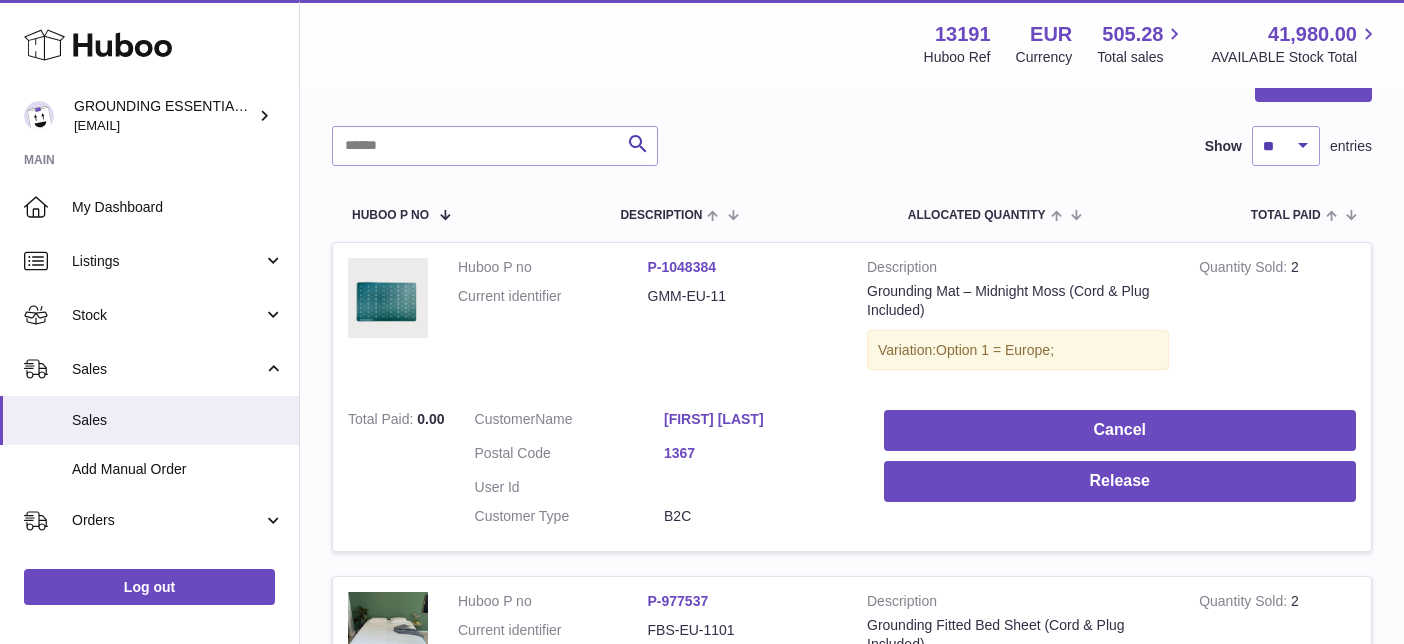 click on "Customer  Name   Finn Ørjan Sæle   Postal Code   1367   User Id     Customer Type   B2C" at bounding box center (664, 473) 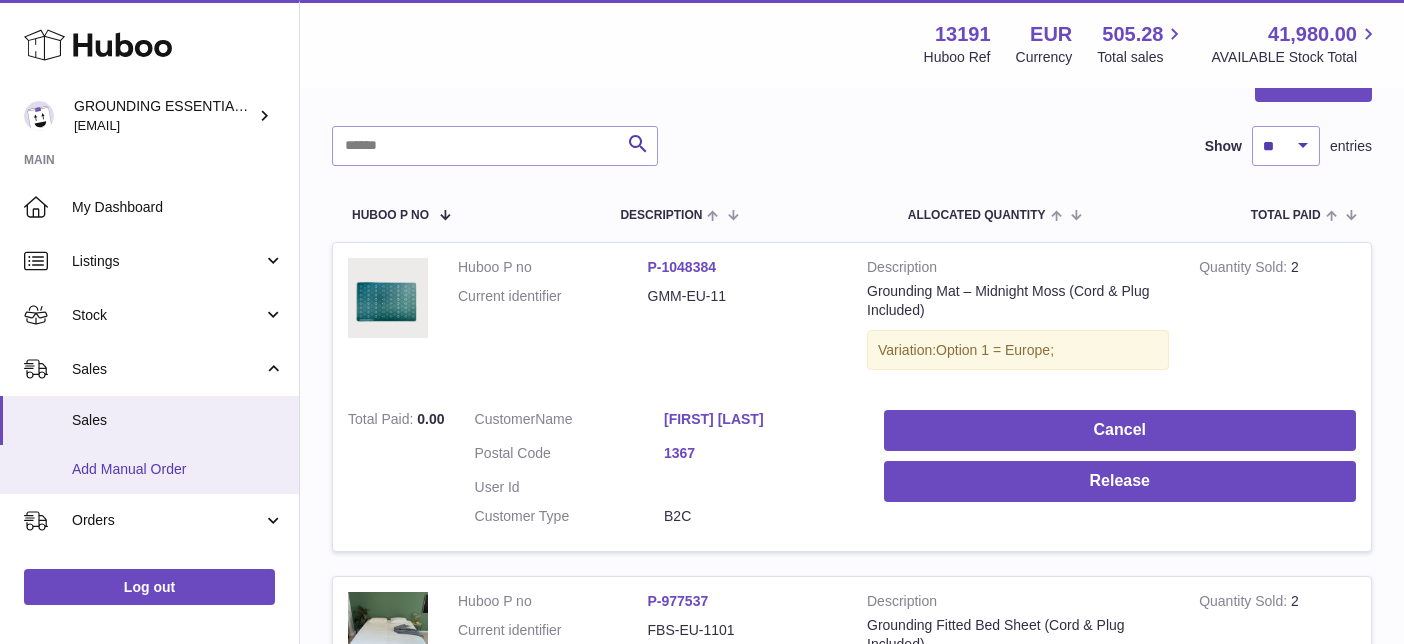 scroll, scrollTop: 111, scrollLeft: 0, axis: vertical 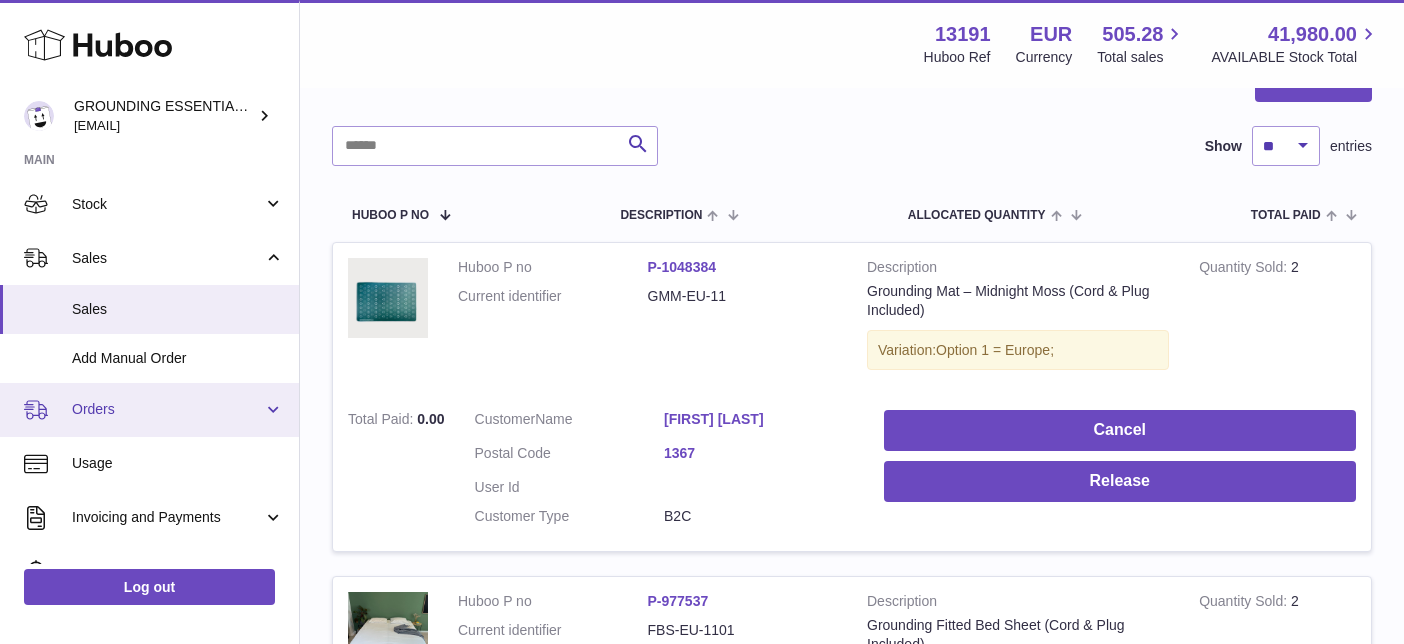 click on "Orders" at bounding box center [167, 409] 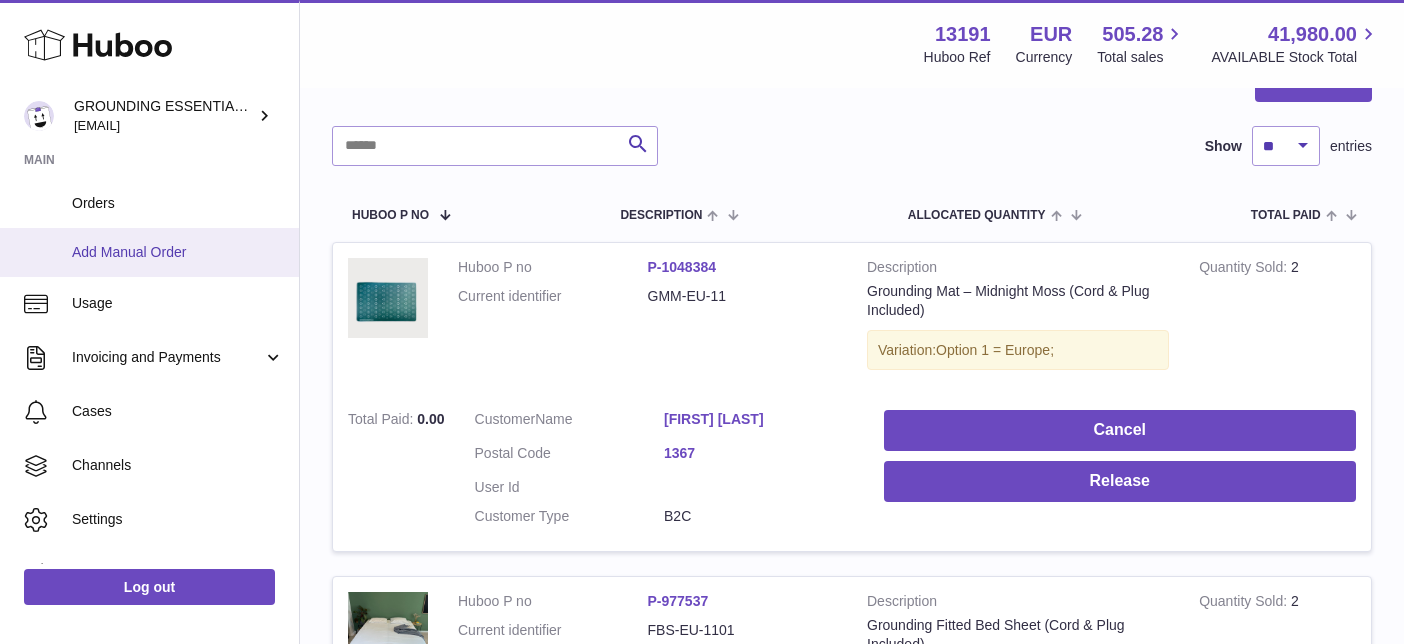 scroll, scrollTop: 377, scrollLeft: 0, axis: vertical 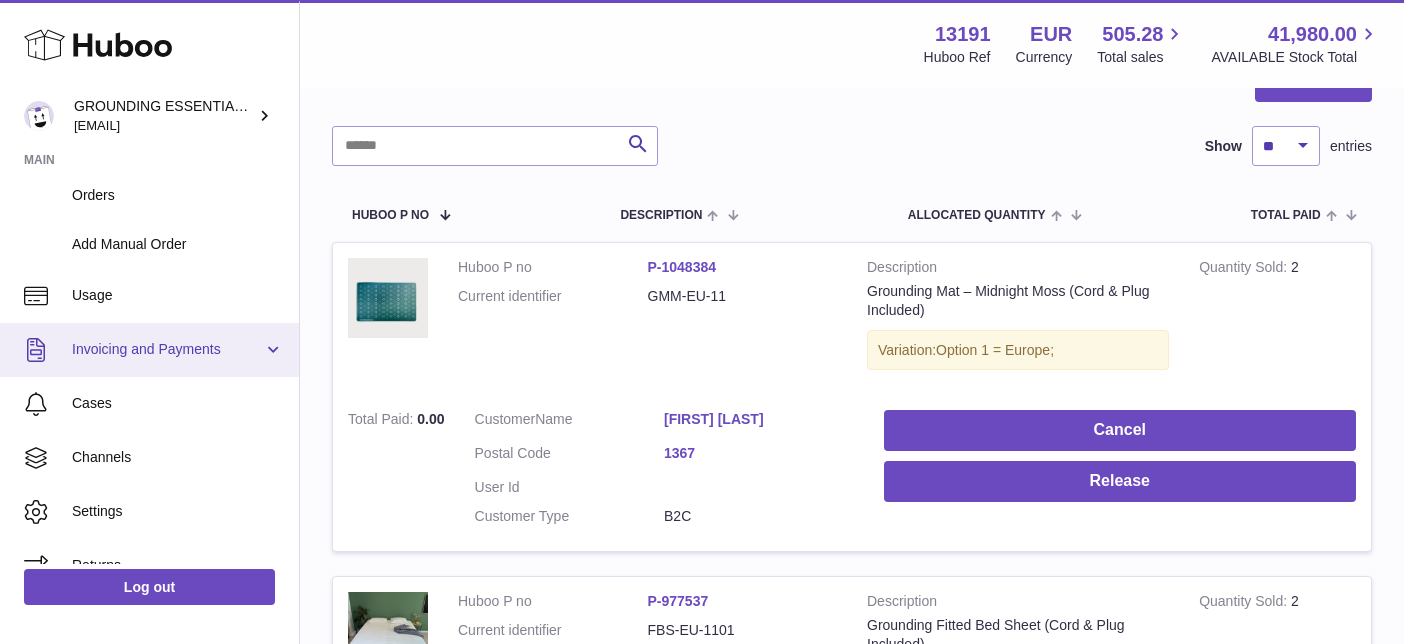 click on "Invoicing and Payments" at bounding box center (167, 349) 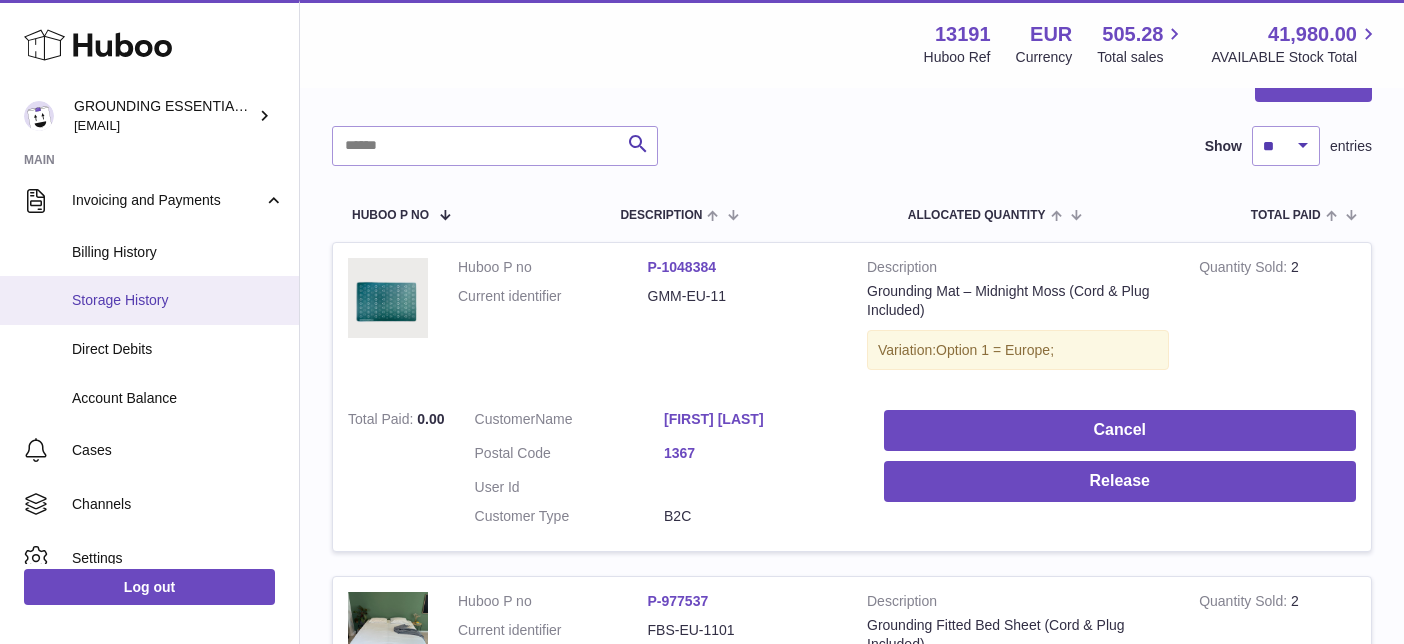 scroll, scrollTop: 590, scrollLeft: 0, axis: vertical 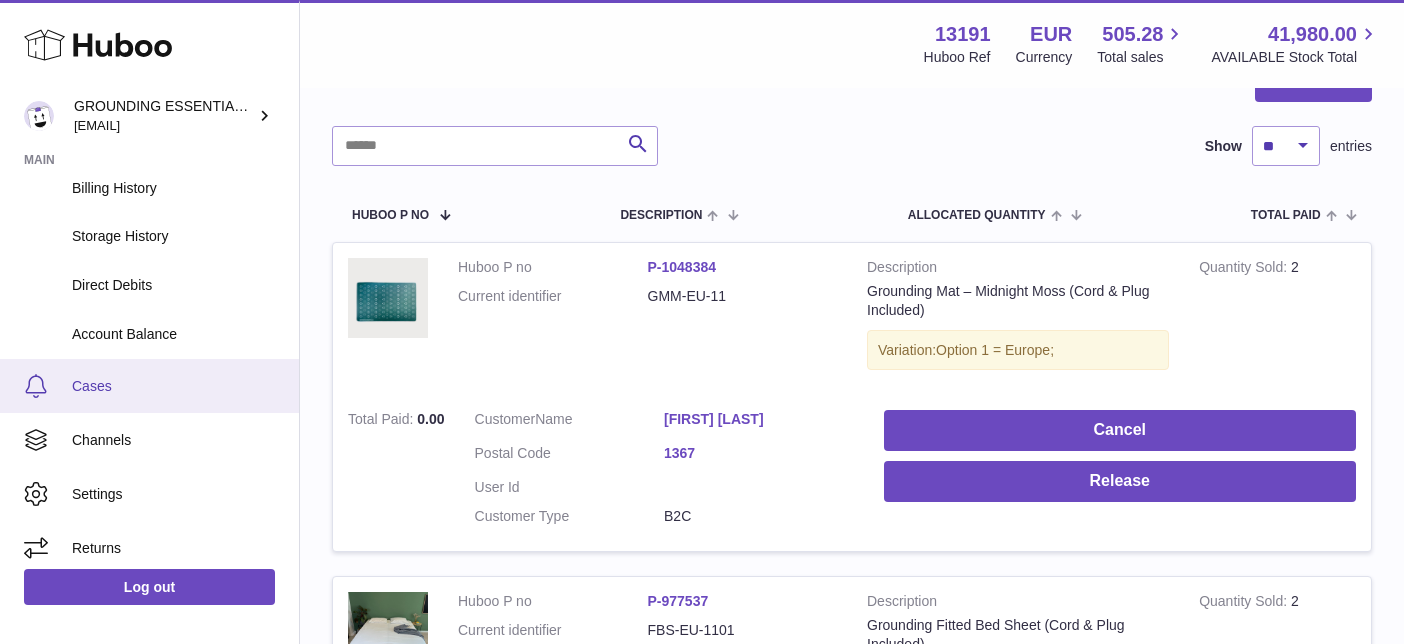 click on "Cases" at bounding box center [178, 386] 